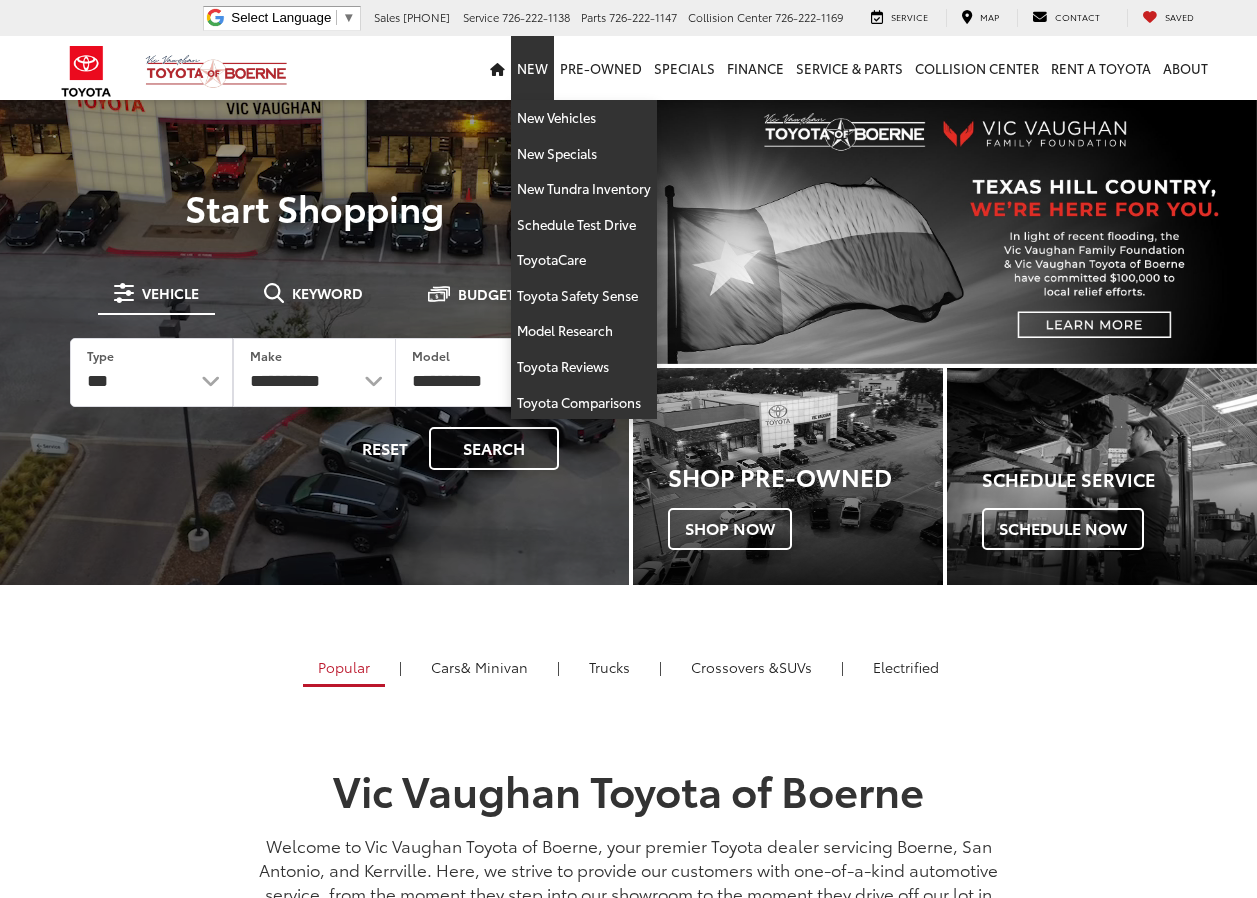 scroll, scrollTop: 0, scrollLeft: 0, axis: both 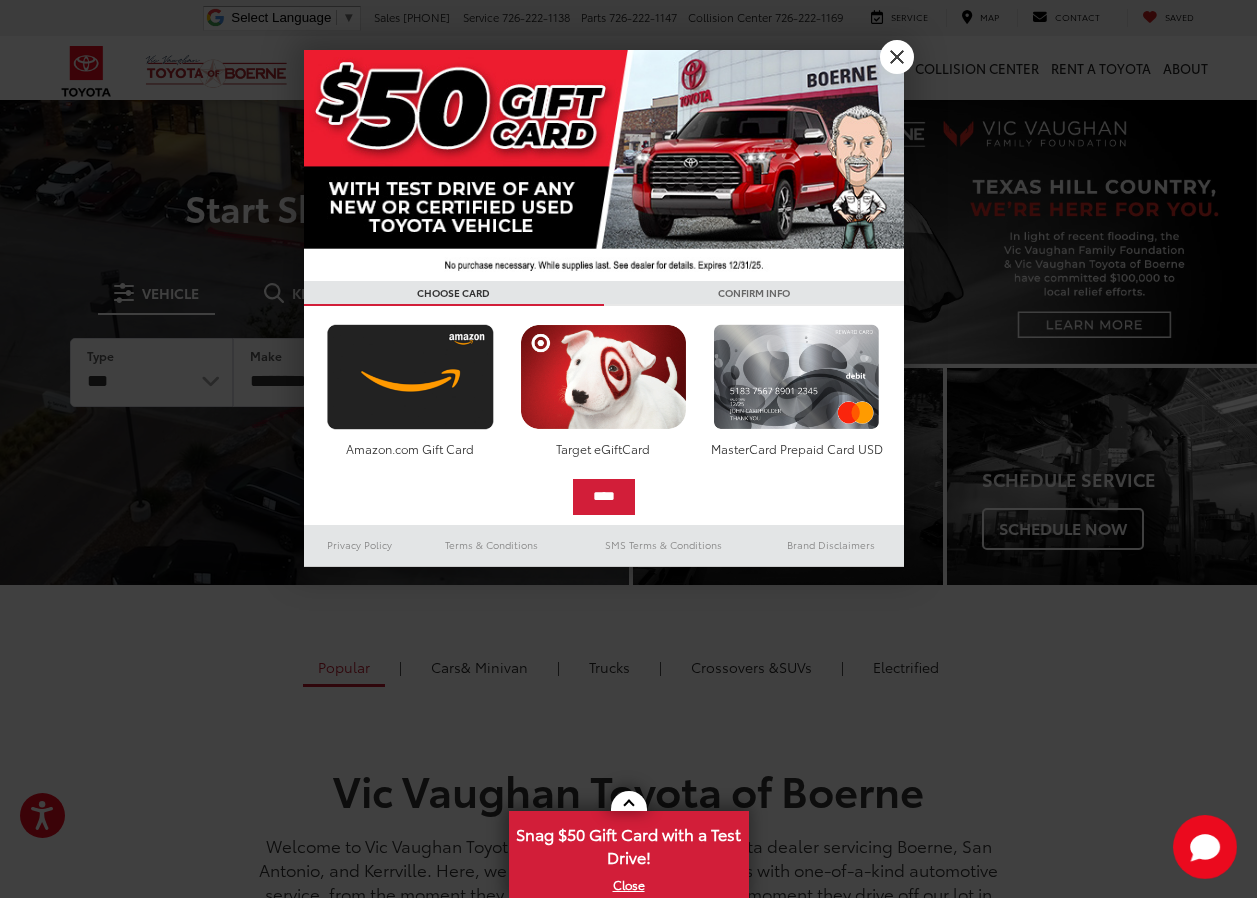 click on "X" at bounding box center [897, 57] 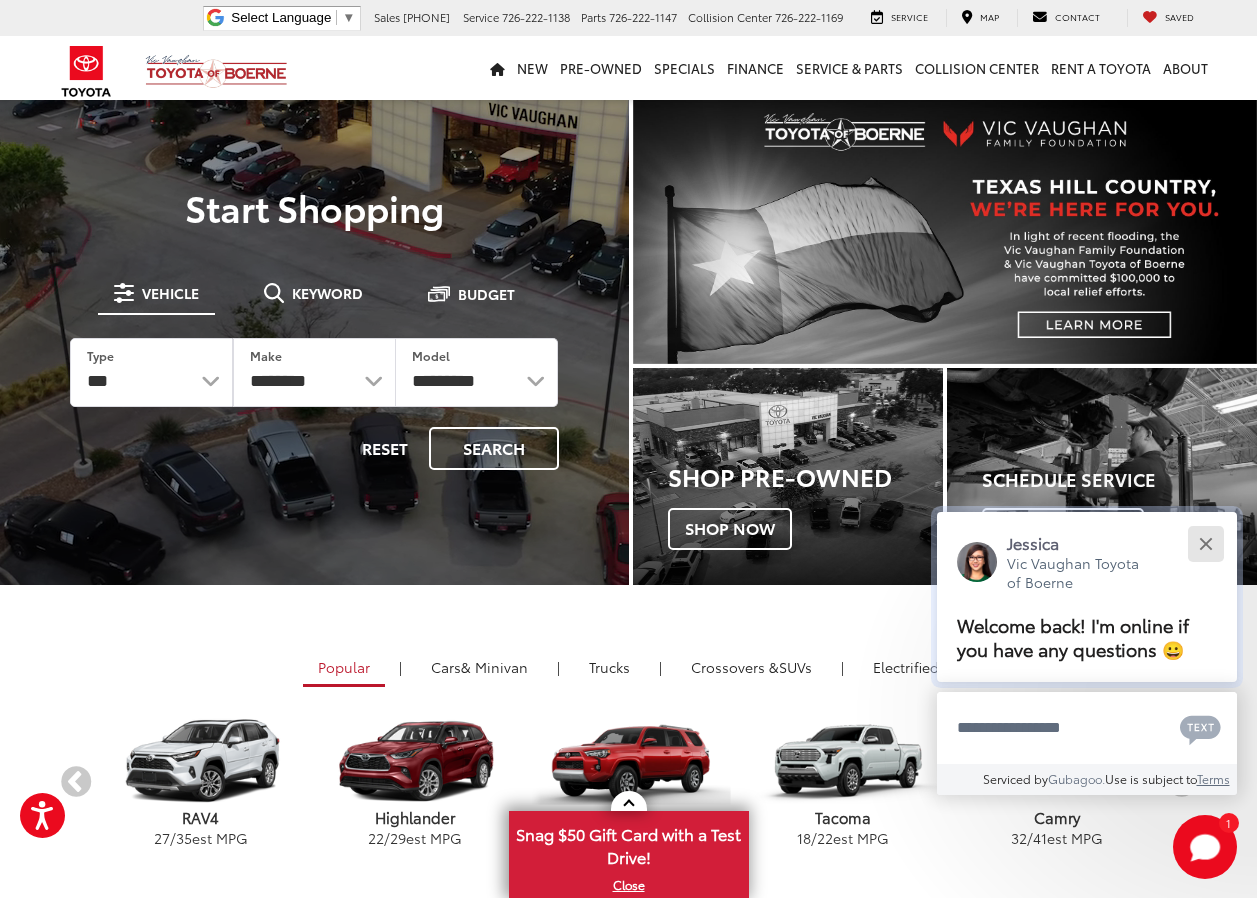 click at bounding box center (1205, 543) 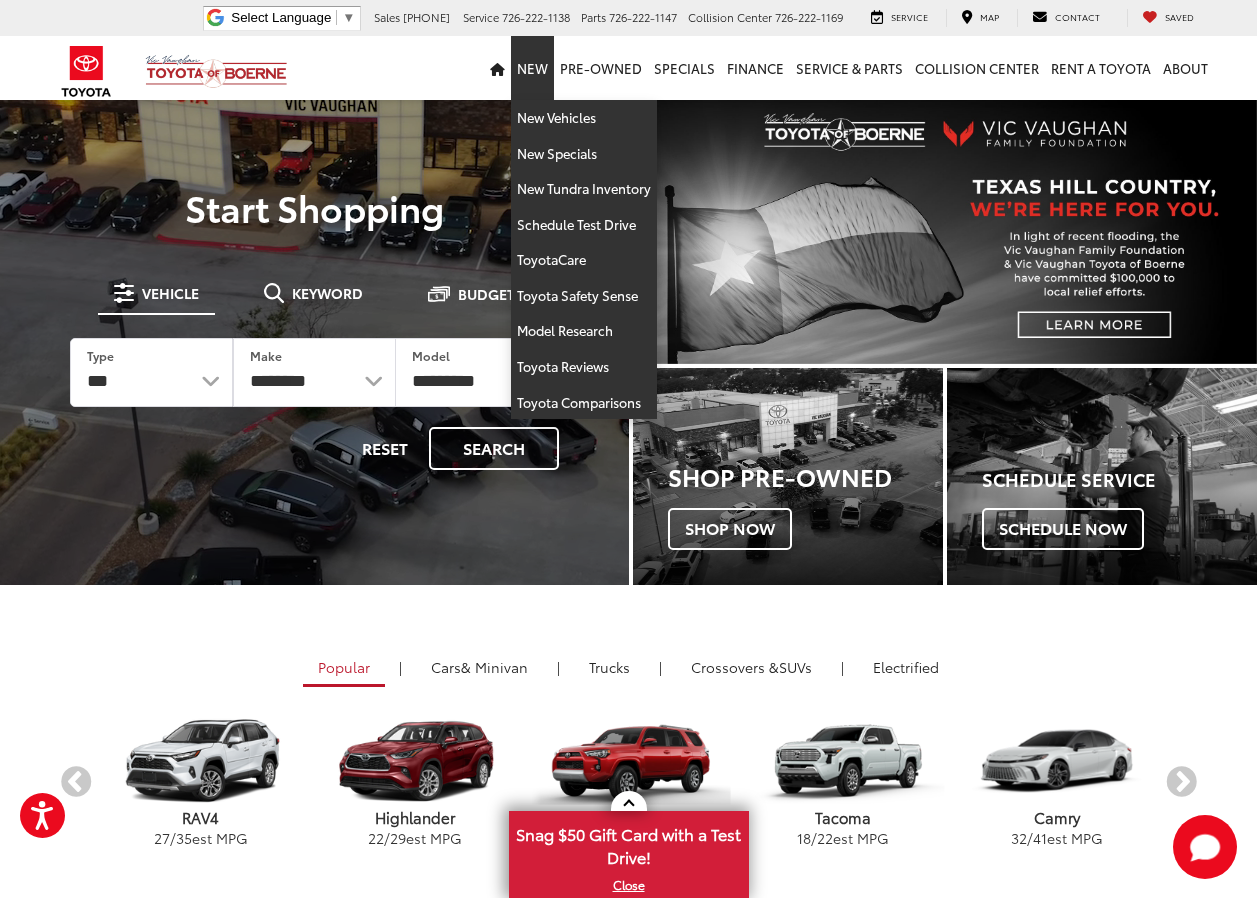 click on "New" at bounding box center (532, 68) 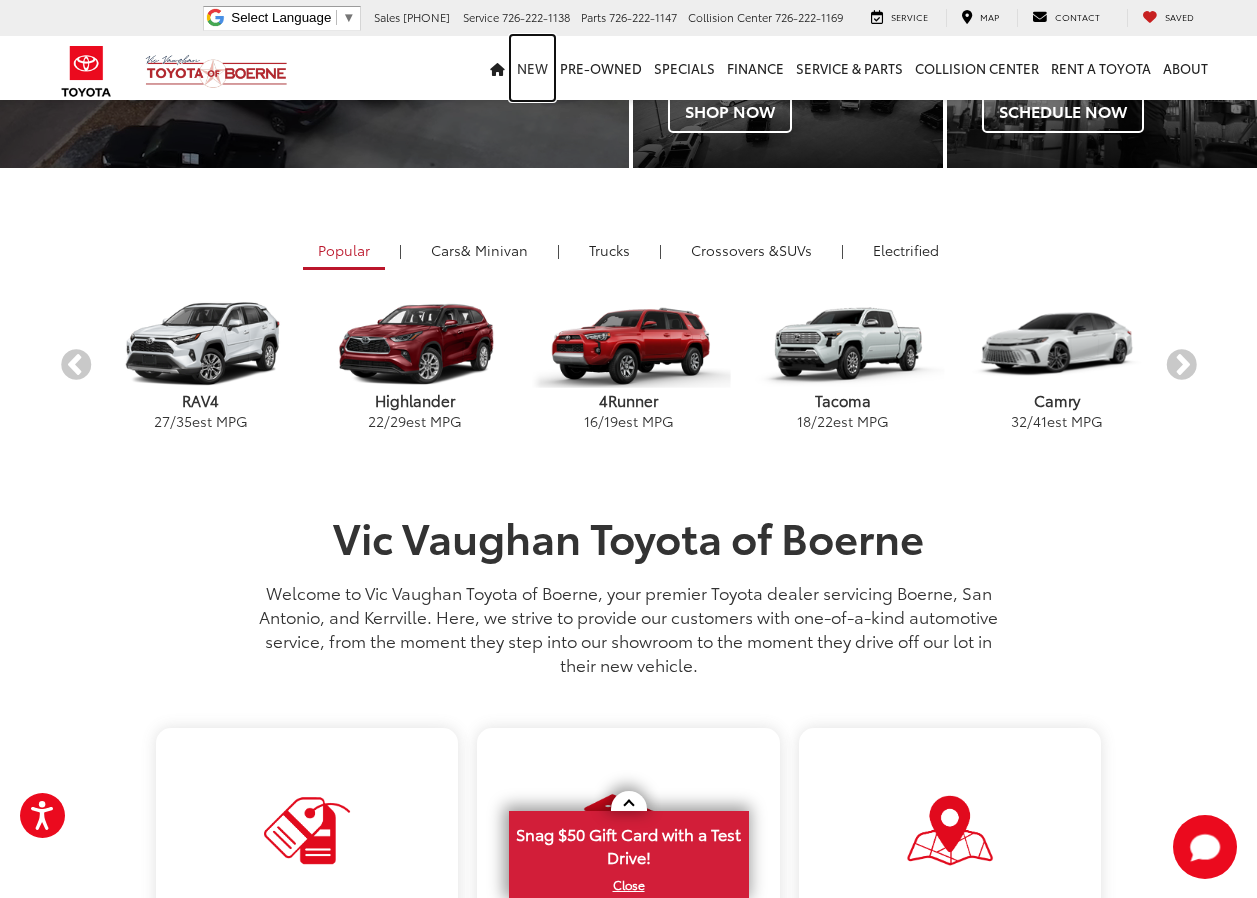 scroll, scrollTop: 413, scrollLeft: 0, axis: vertical 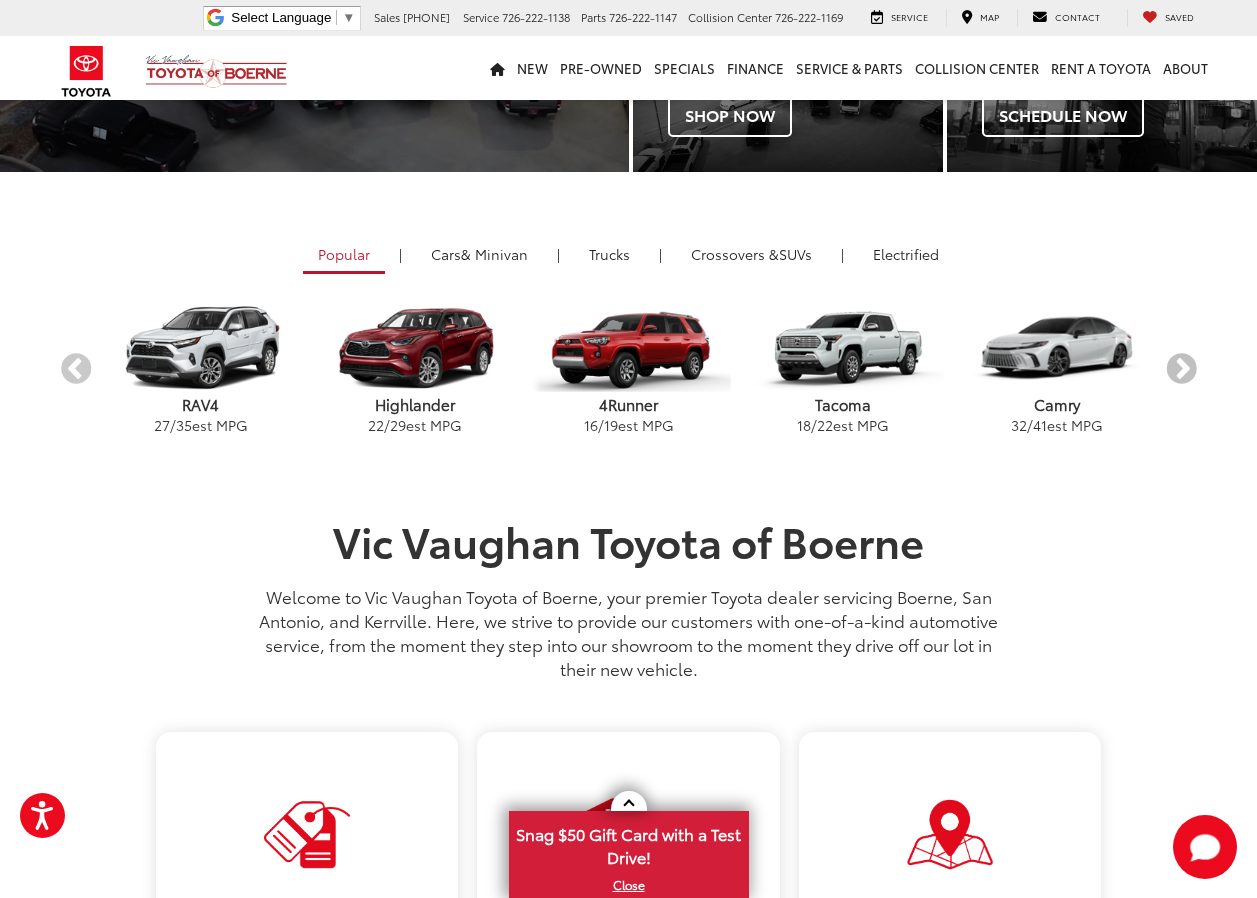 click on "Next" at bounding box center [1181, 369] 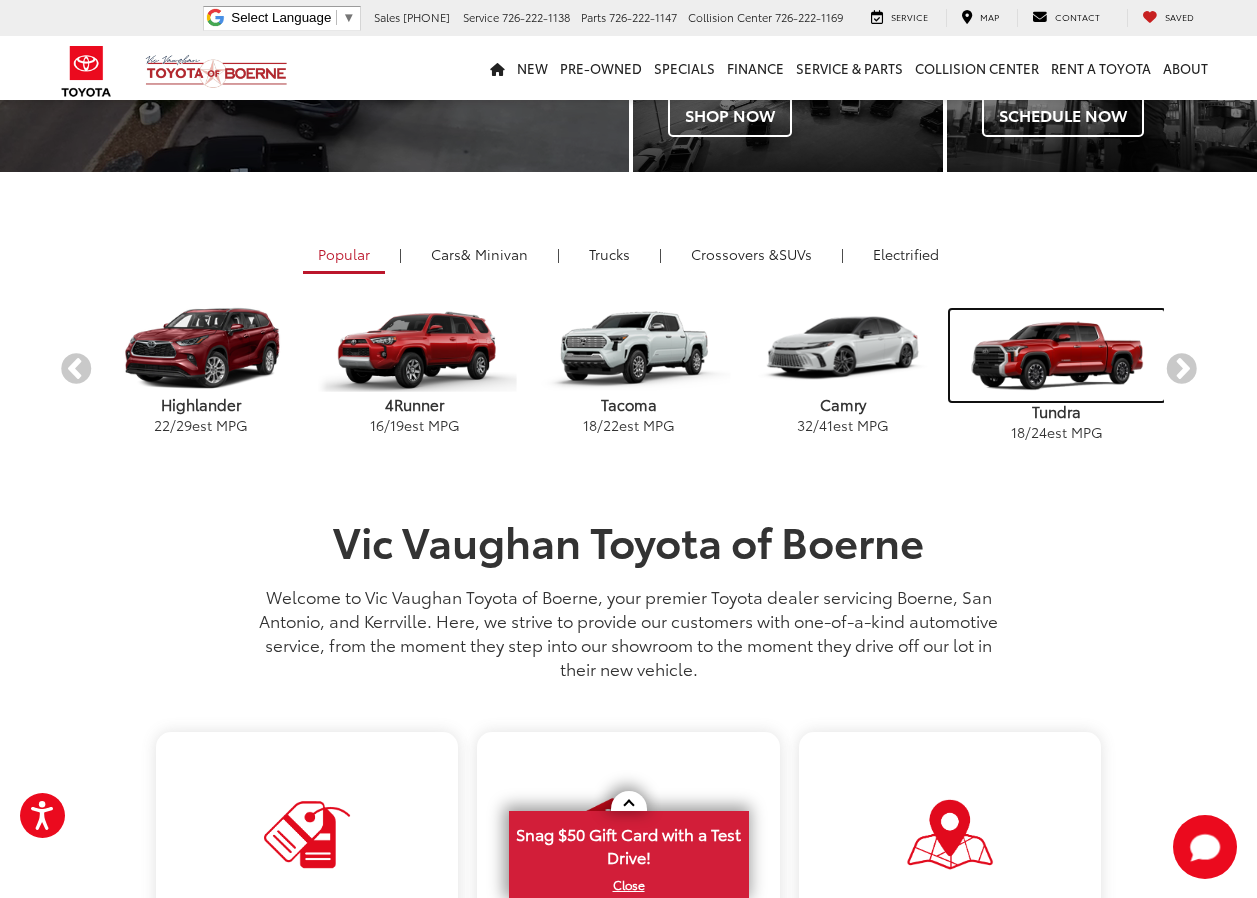 click at bounding box center (1057, 355) 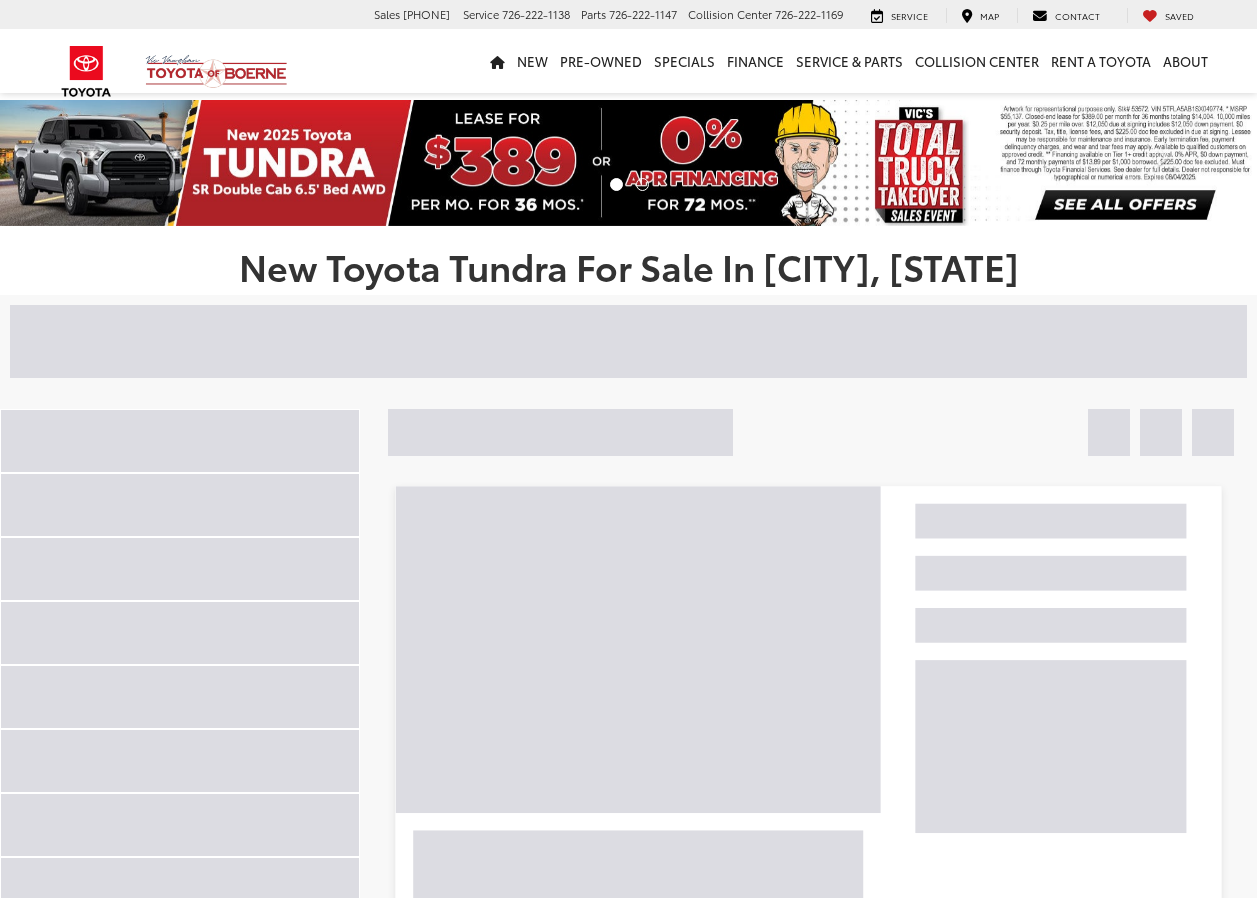 scroll, scrollTop: 0, scrollLeft: 0, axis: both 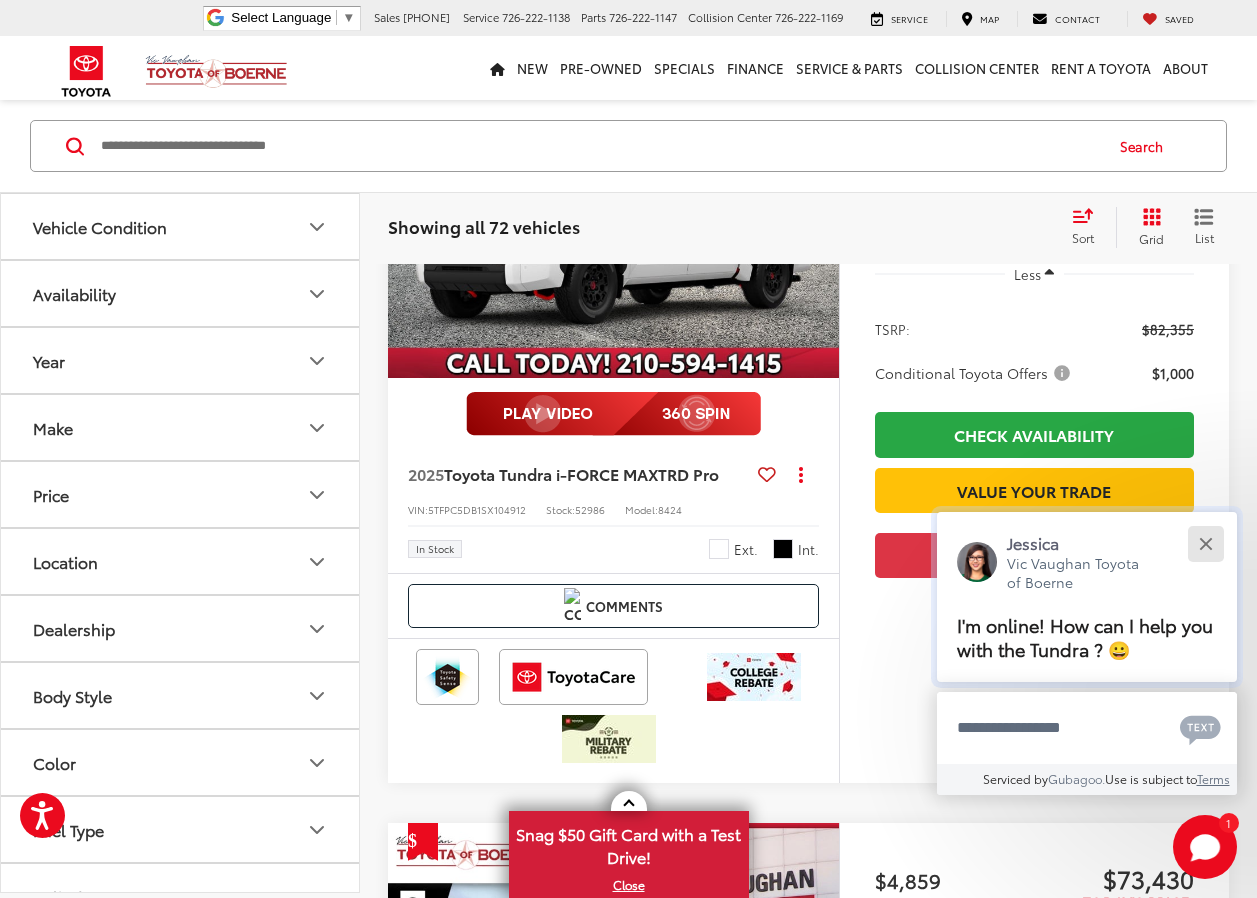 click at bounding box center (1205, 543) 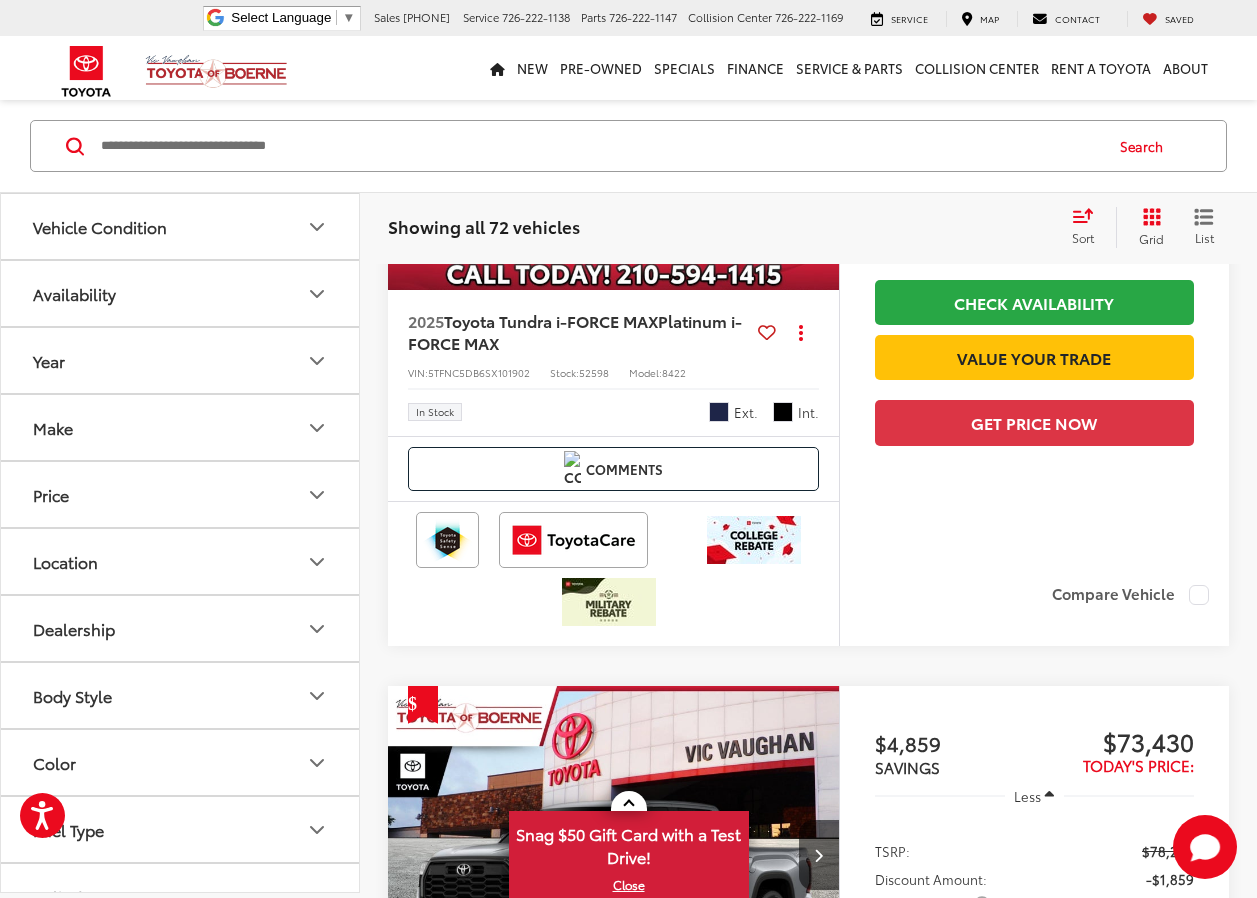 scroll, scrollTop: 3225, scrollLeft: 0, axis: vertical 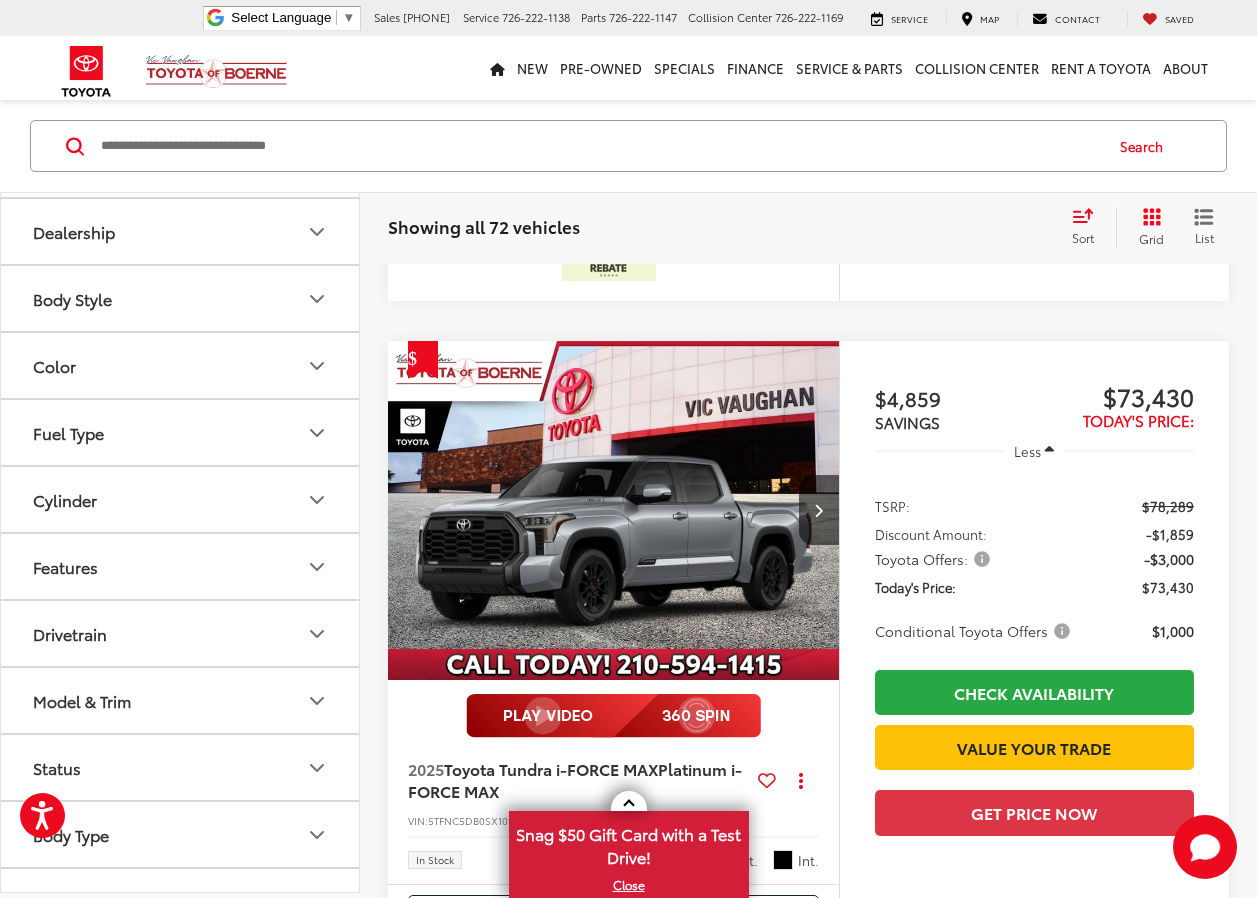 click 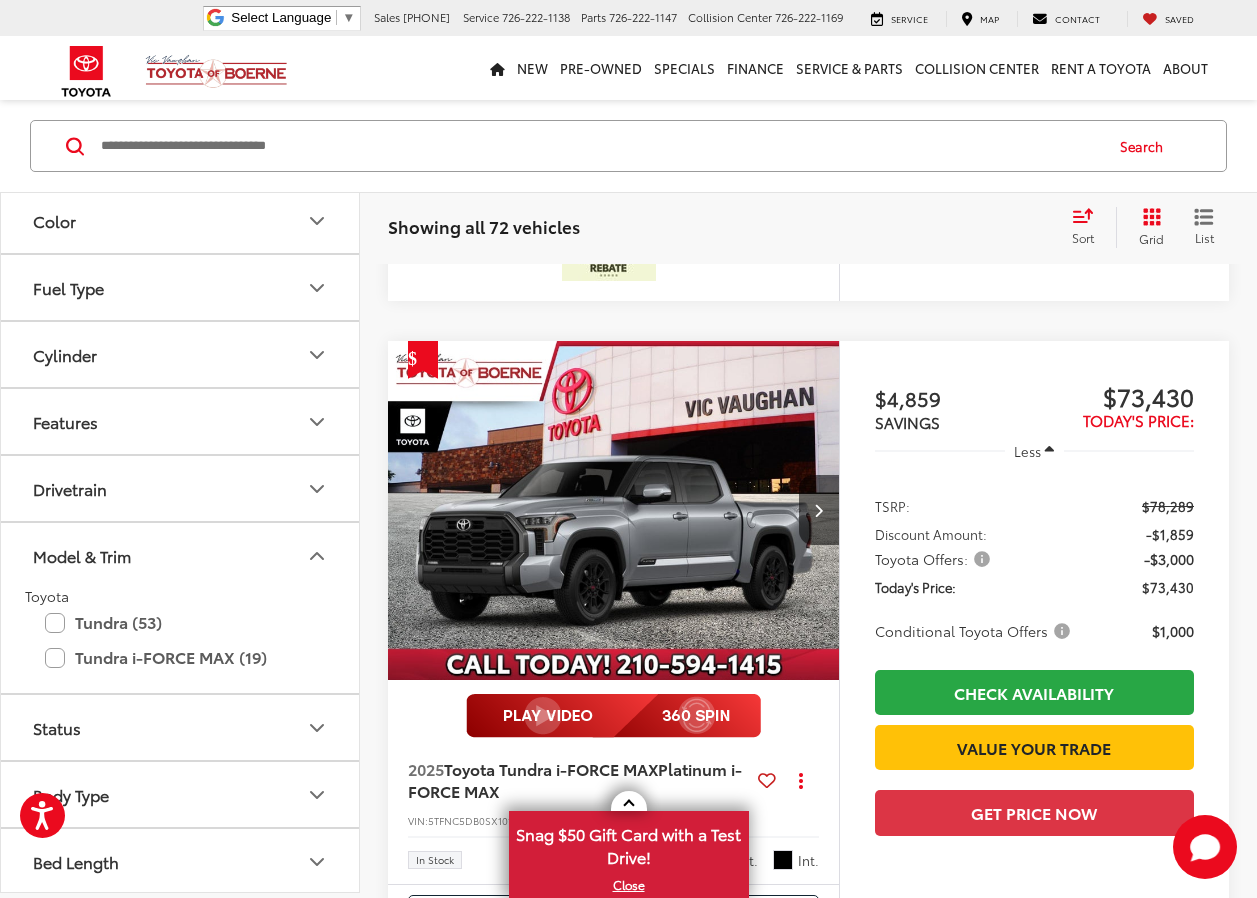 scroll, scrollTop: 545, scrollLeft: 0, axis: vertical 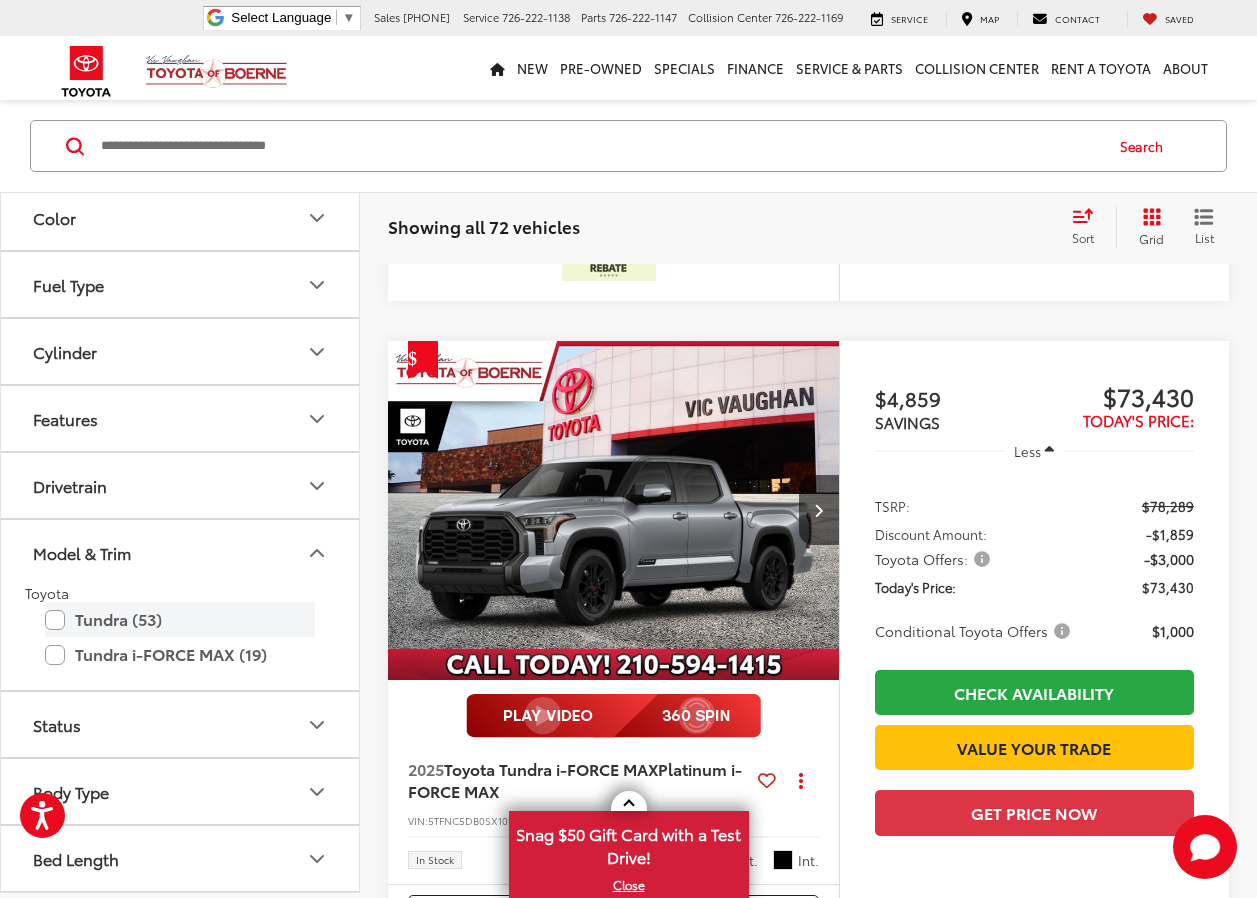 click on "Tundra (53)" at bounding box center (180, 619) 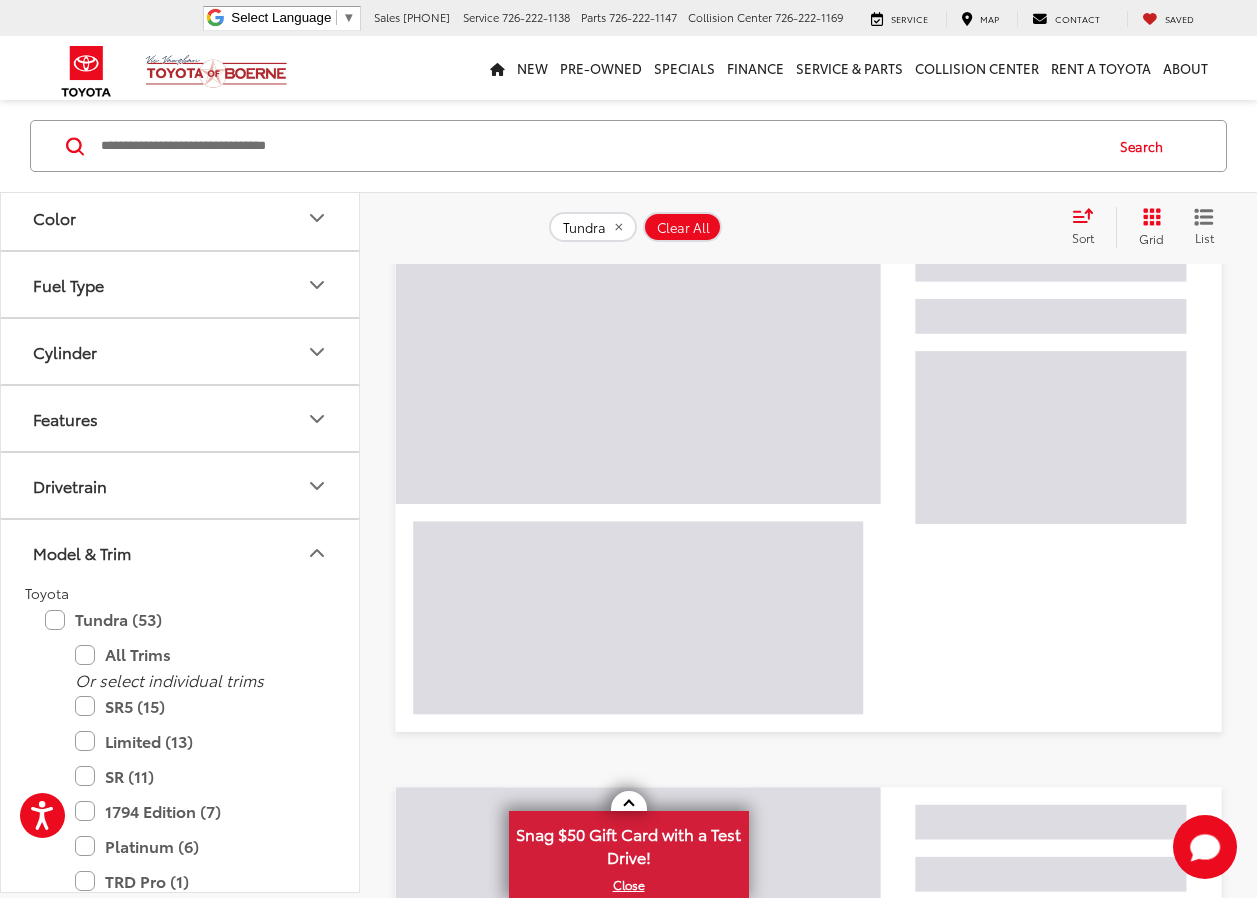 scroll, scrollTop: 195, scrollLeft: 0, axis: vertical 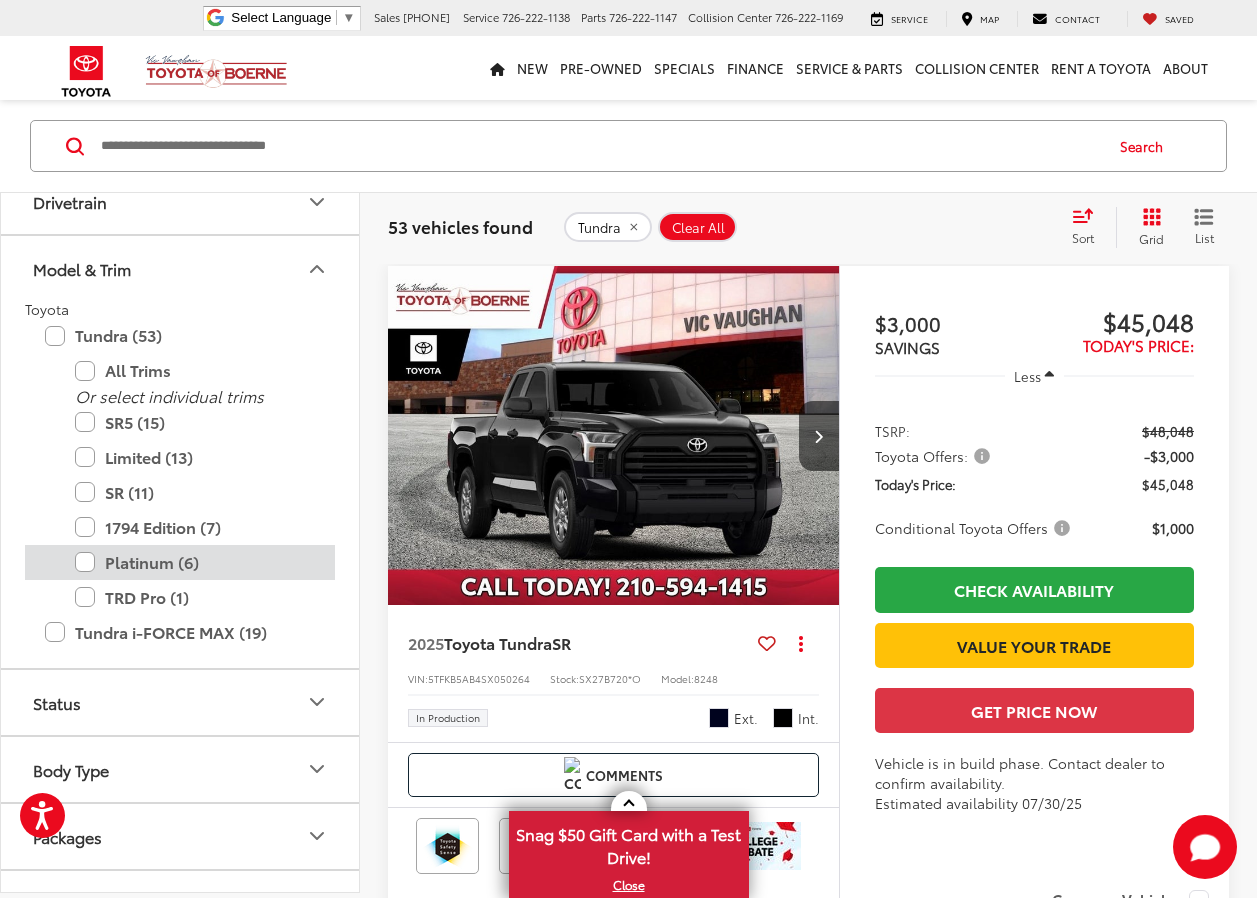 click on "Platinum (6)" at bounding box center (195, 562) 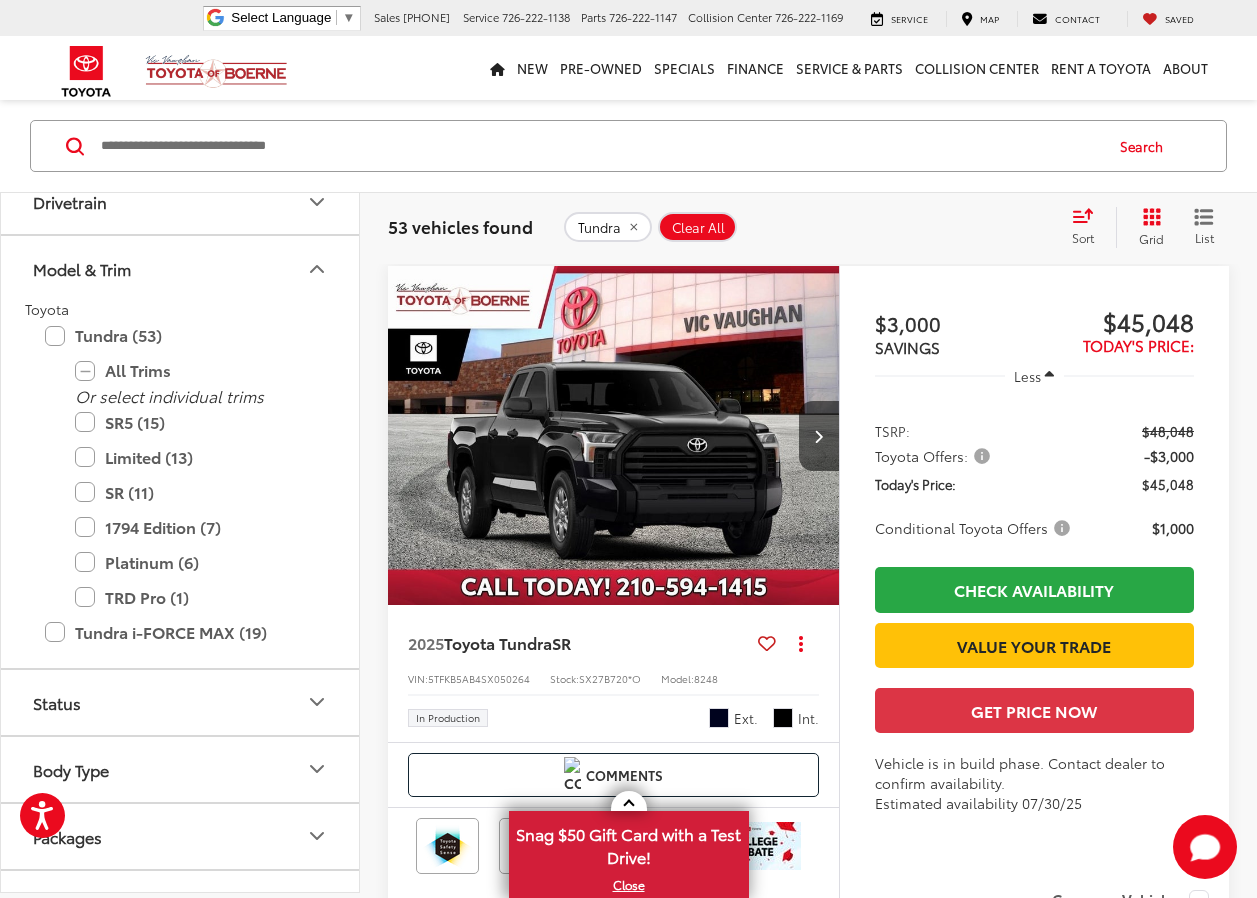 scroll, scrollTop: 807, scrollLeft: 0, axis: vertical 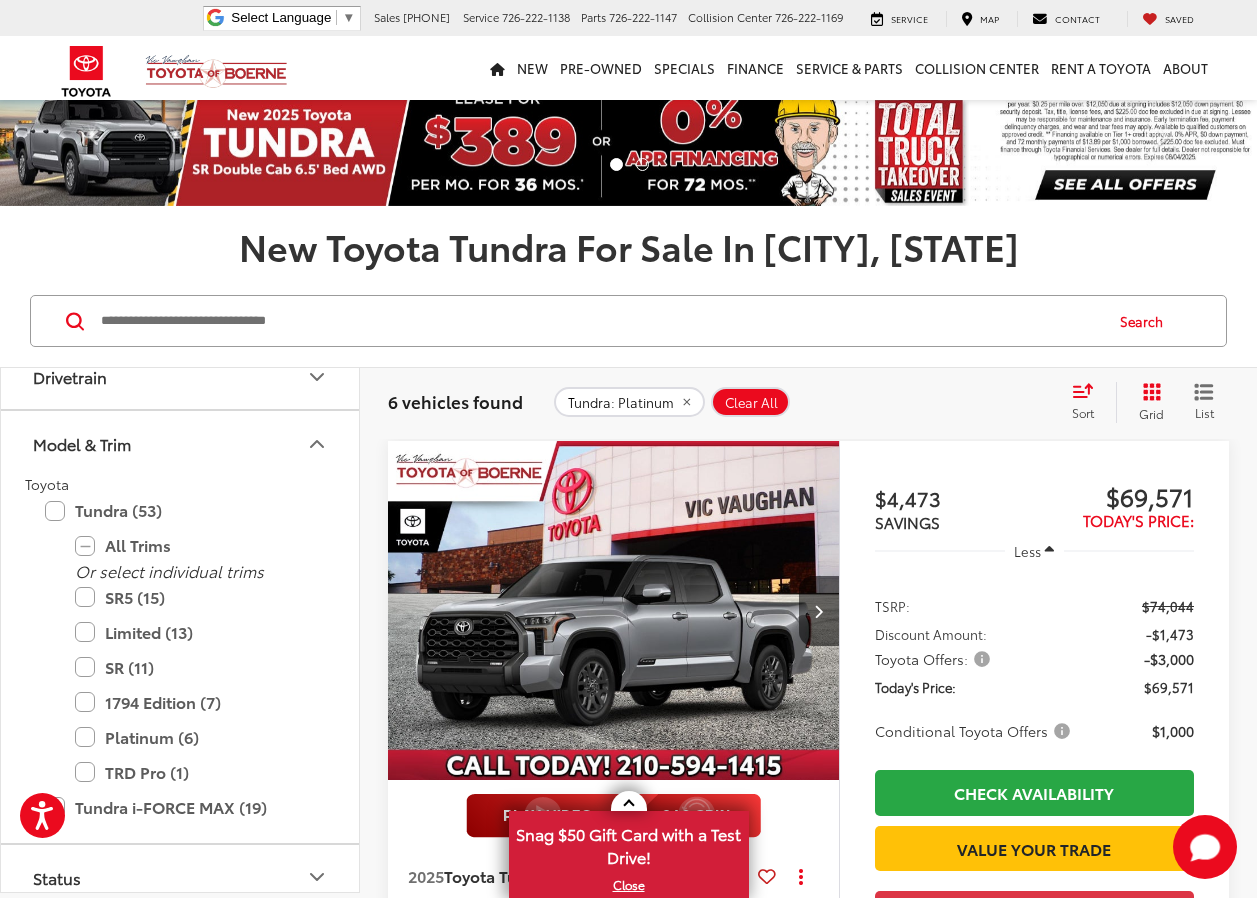 click 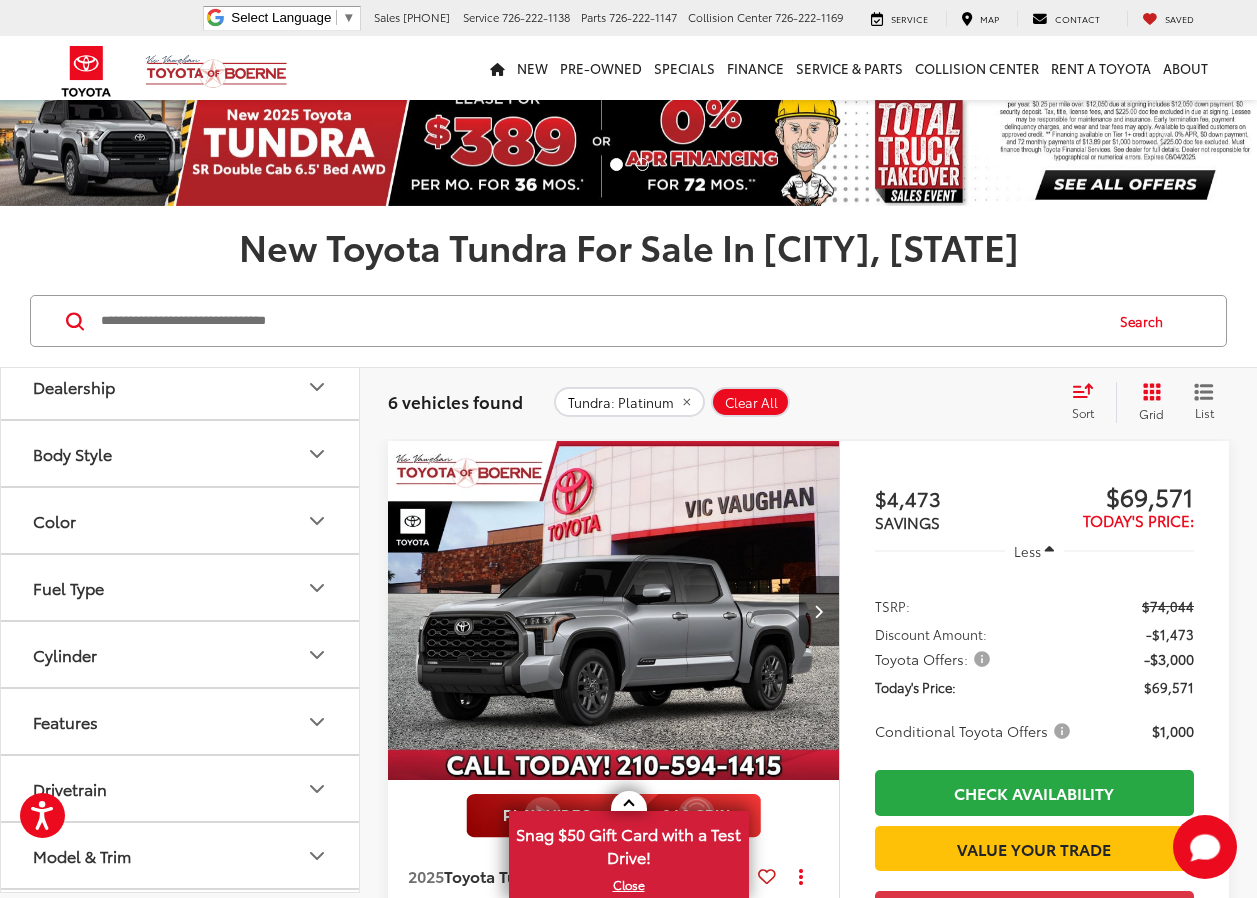 scroll, scrollTop: 415, scrollLeft: 0, axis: vertical 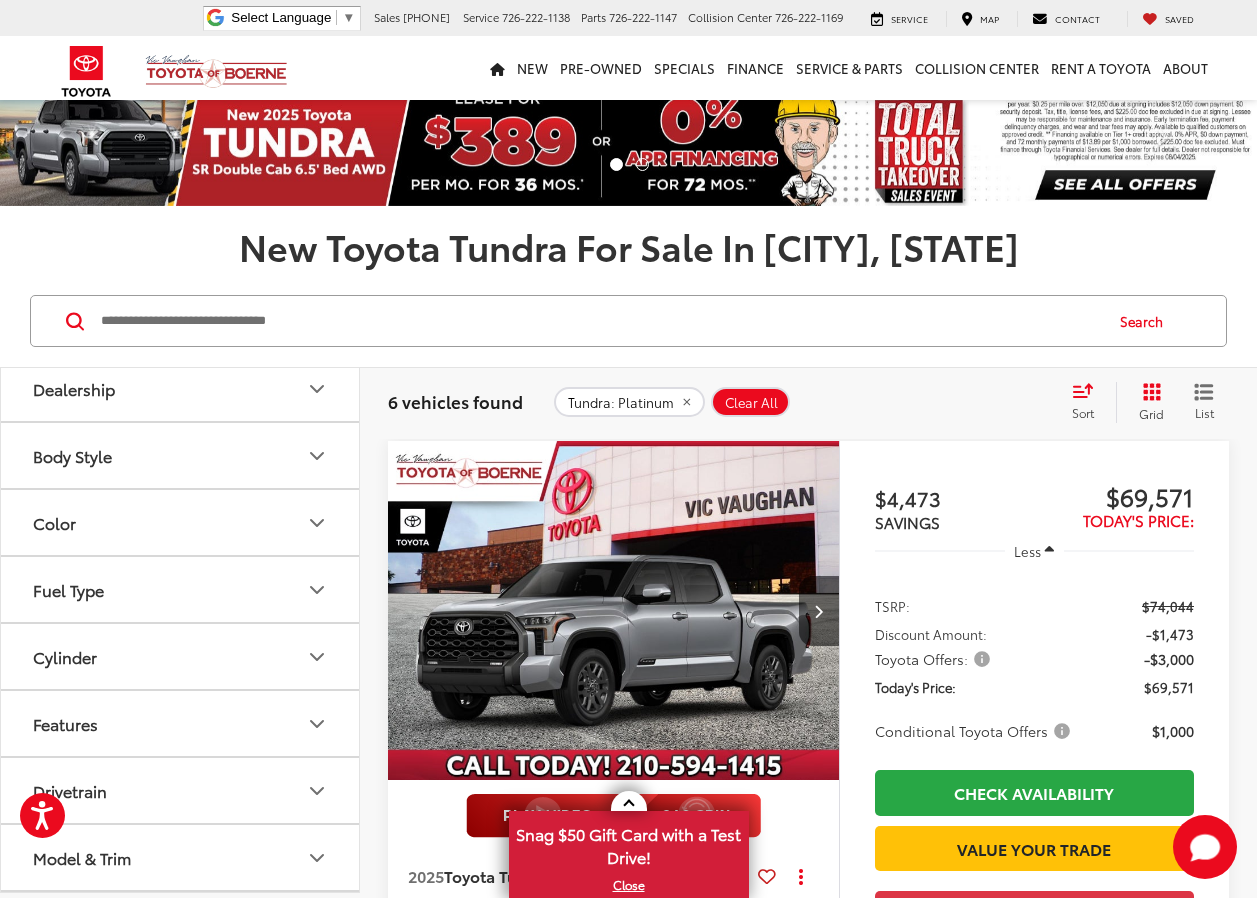 click 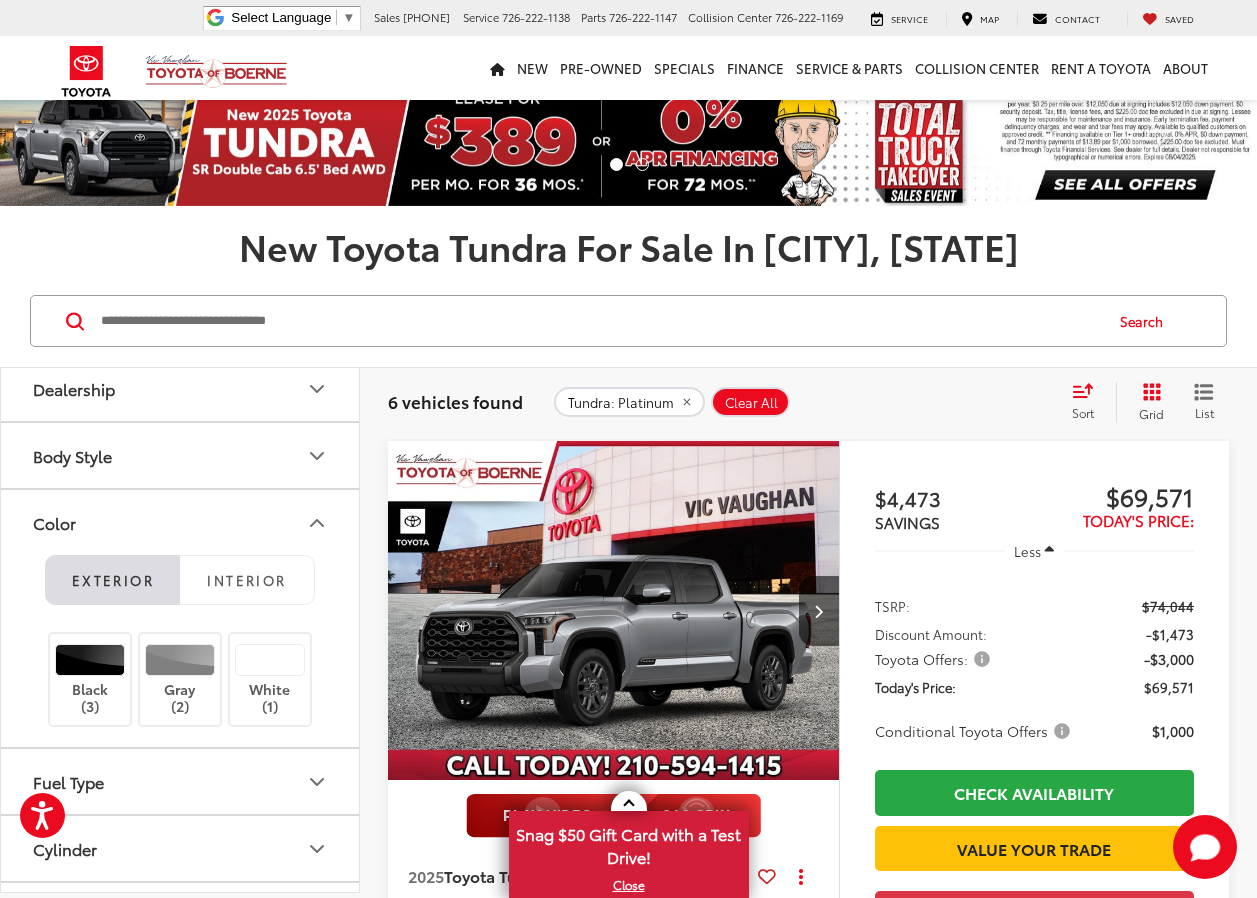 click on "Clear All" at bounding box center [751, 403] 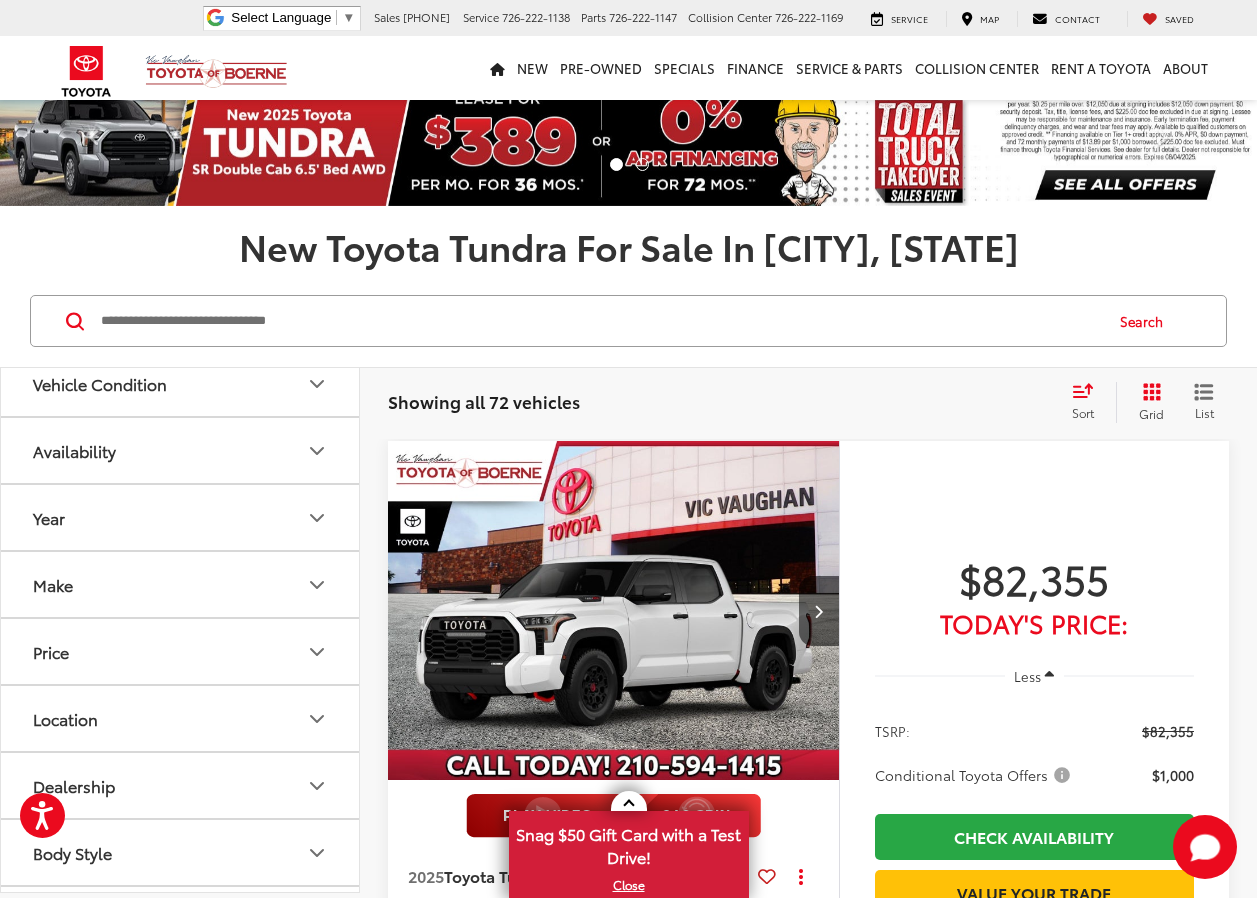 scroll, scrollTop: 0, scrollLeft: 0, axis: both 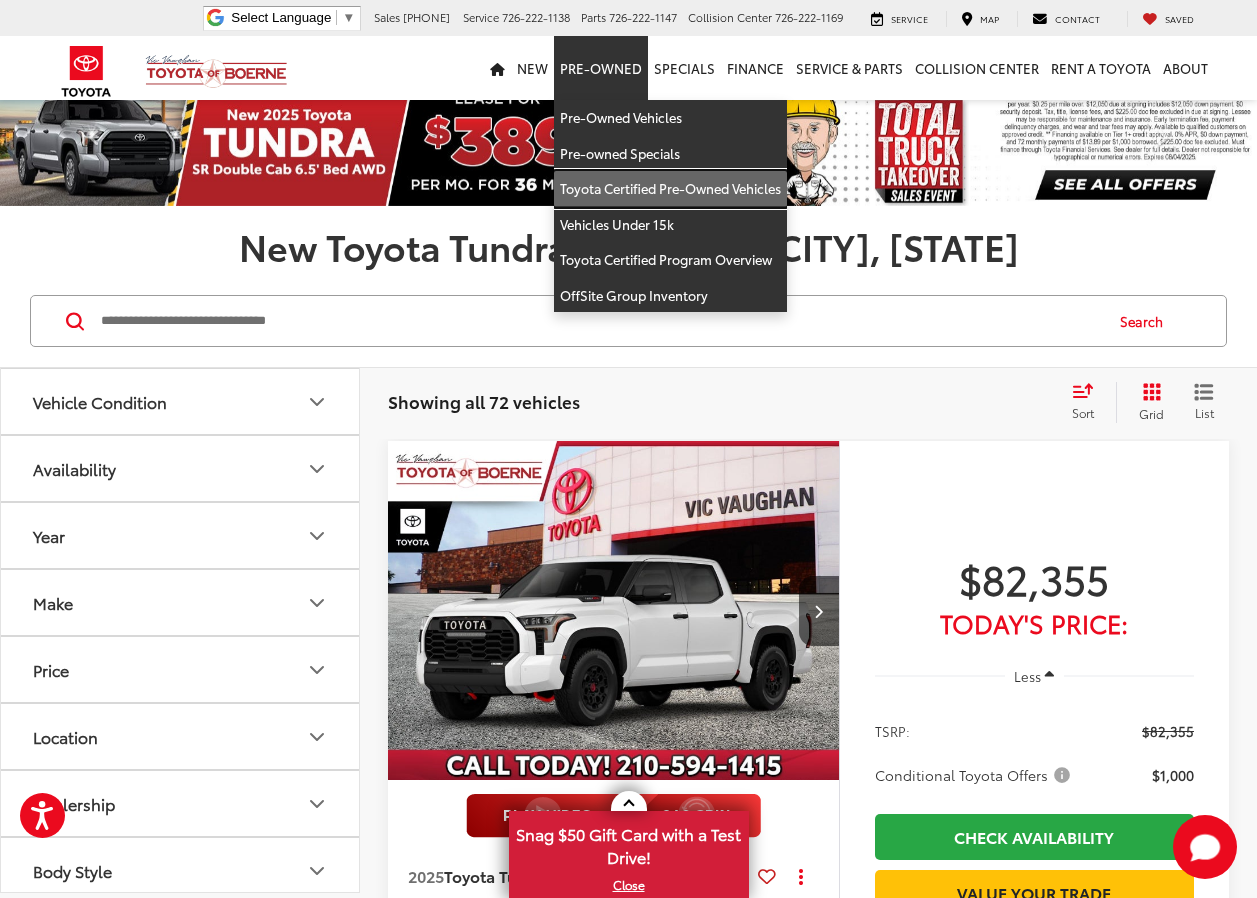 click on "Toyota Certified Pre-Owned Vehicles" at bounding box center (670, 189) 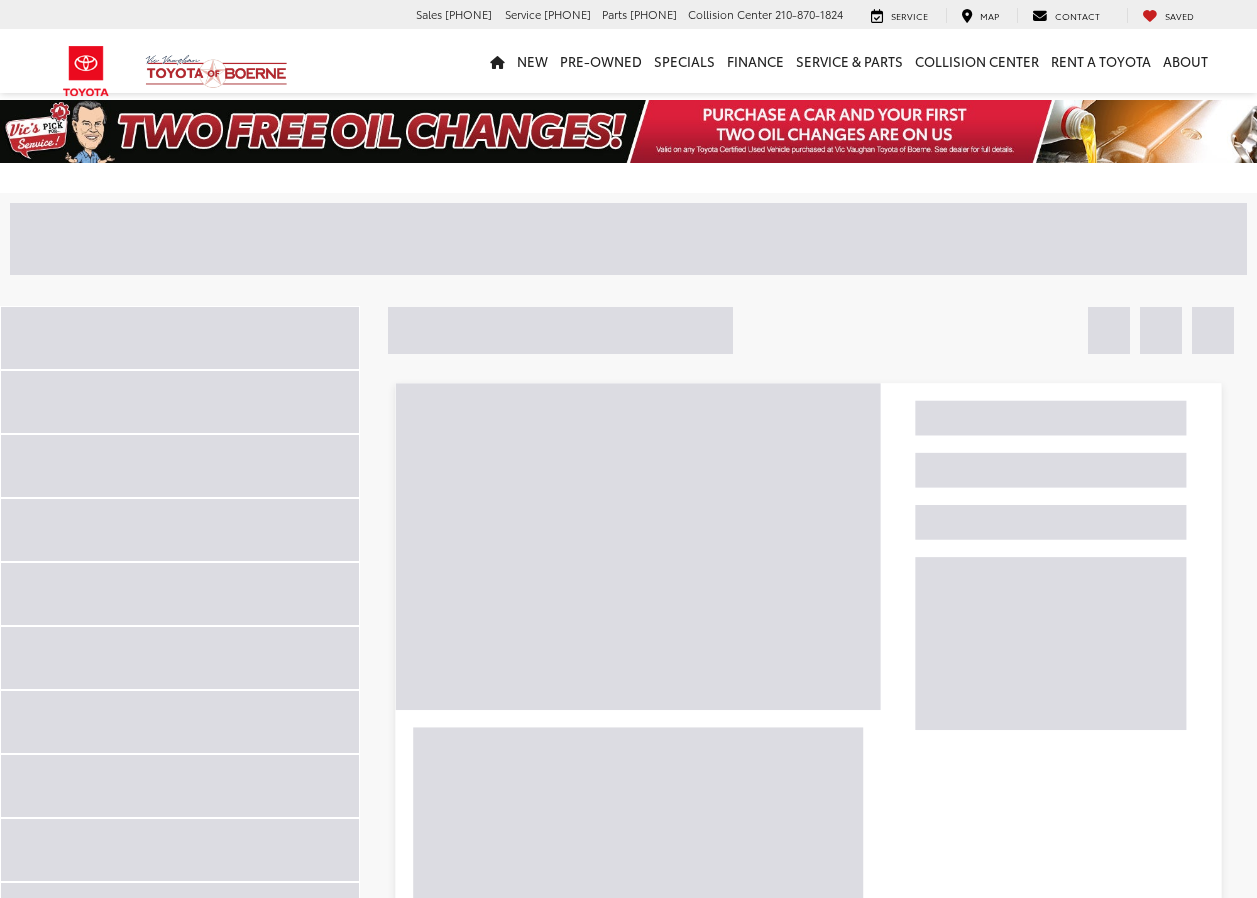 scroll, scrollTop: 0, scrollLeft: 0, axis: both 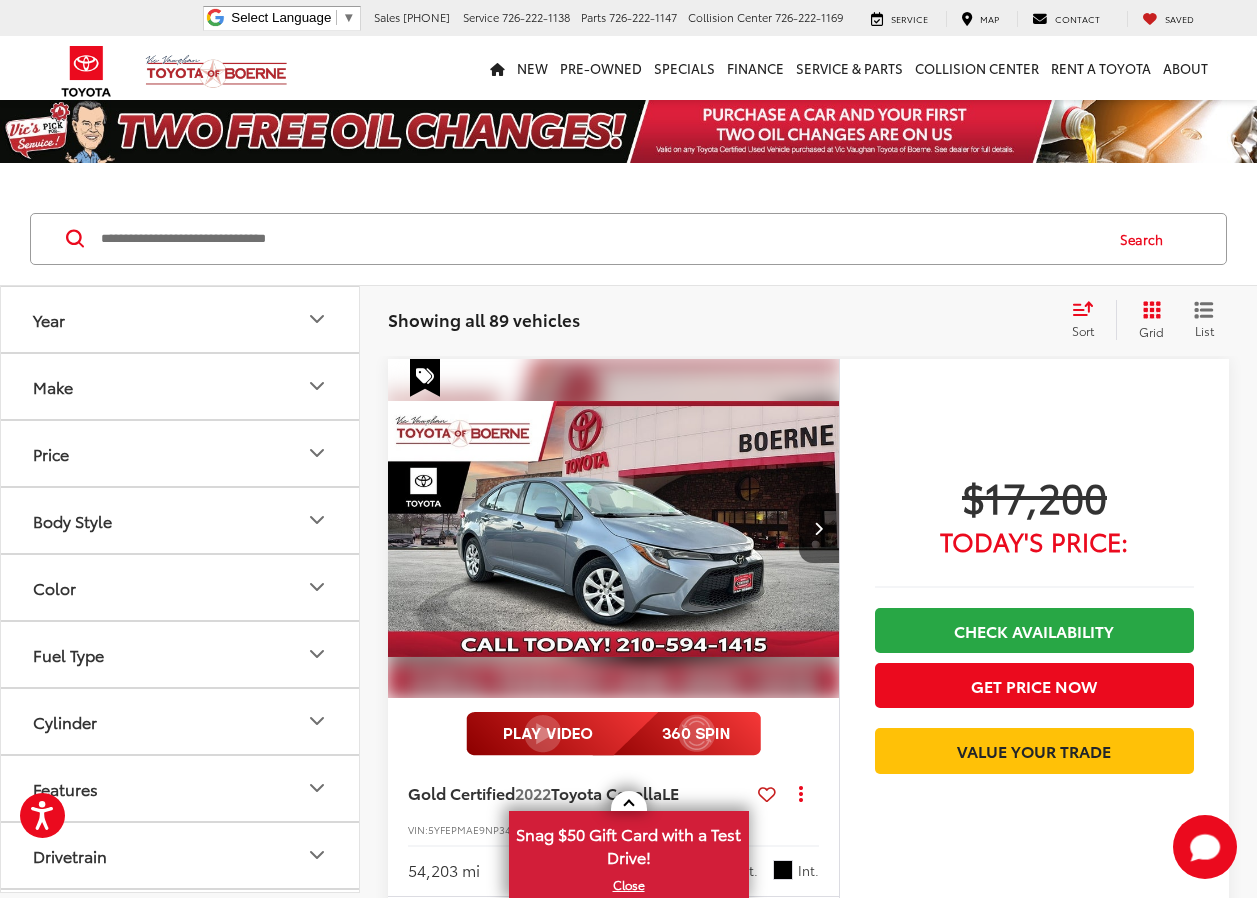 click 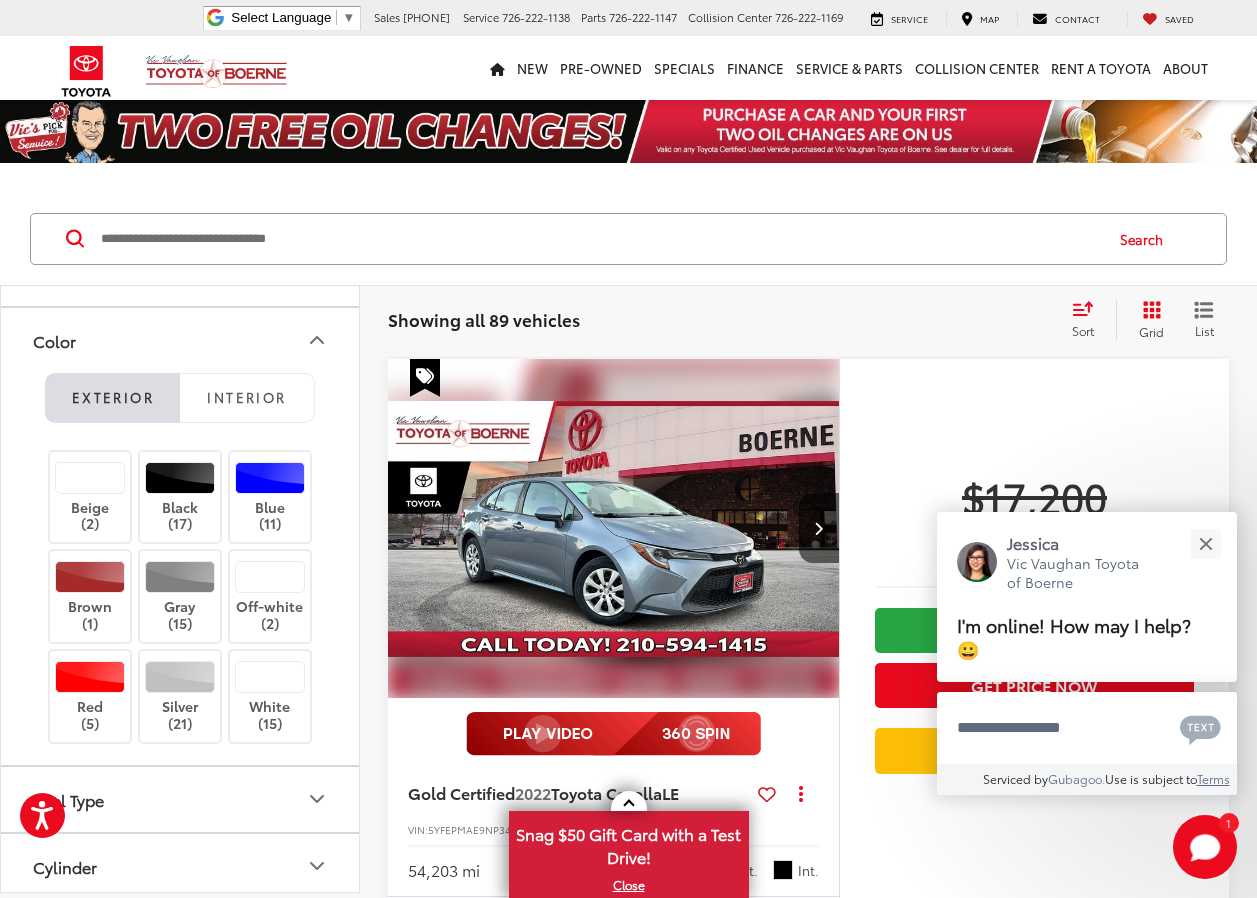 scroll, scrollTop: 291, scrollLeft: 0, axis: vertical 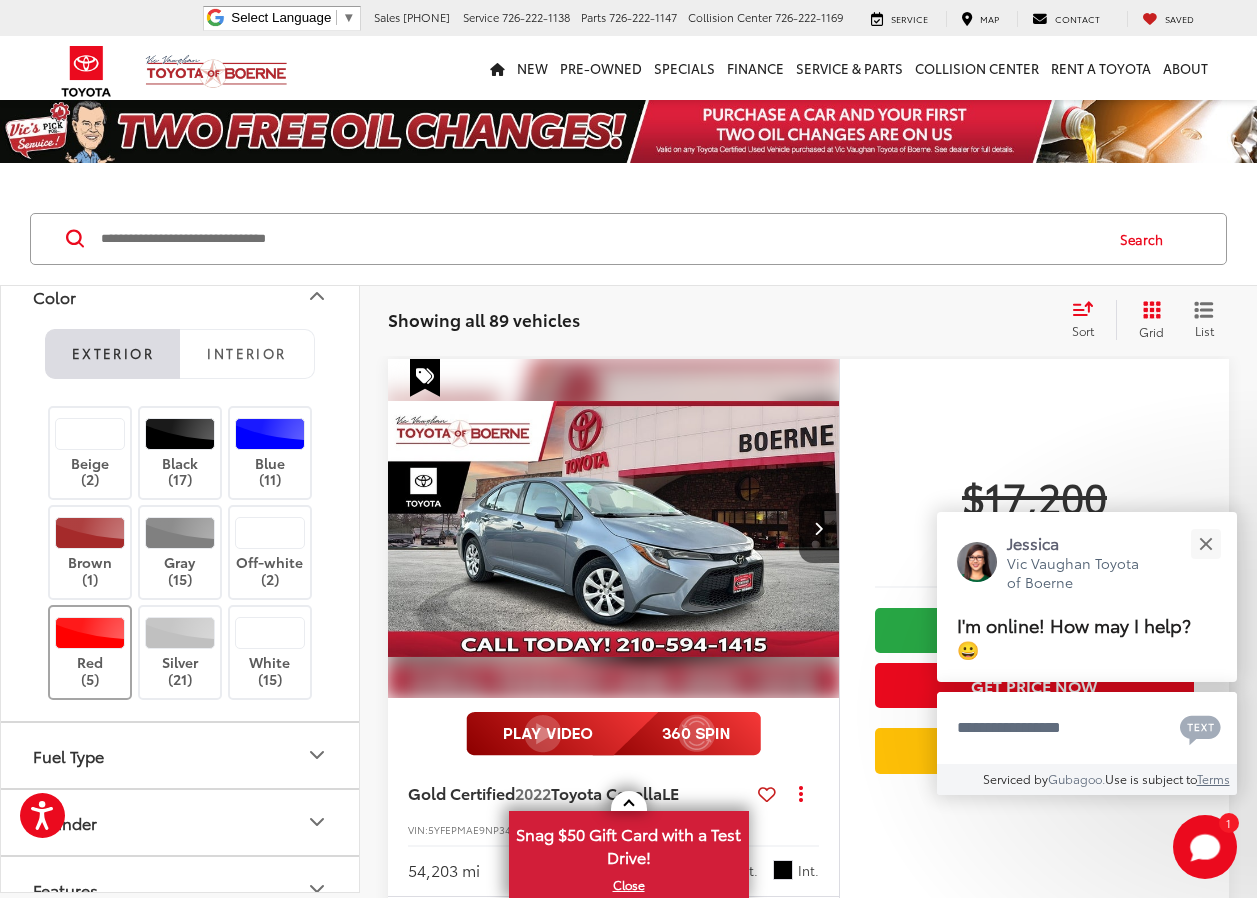 click at bounding box center (90, 633) 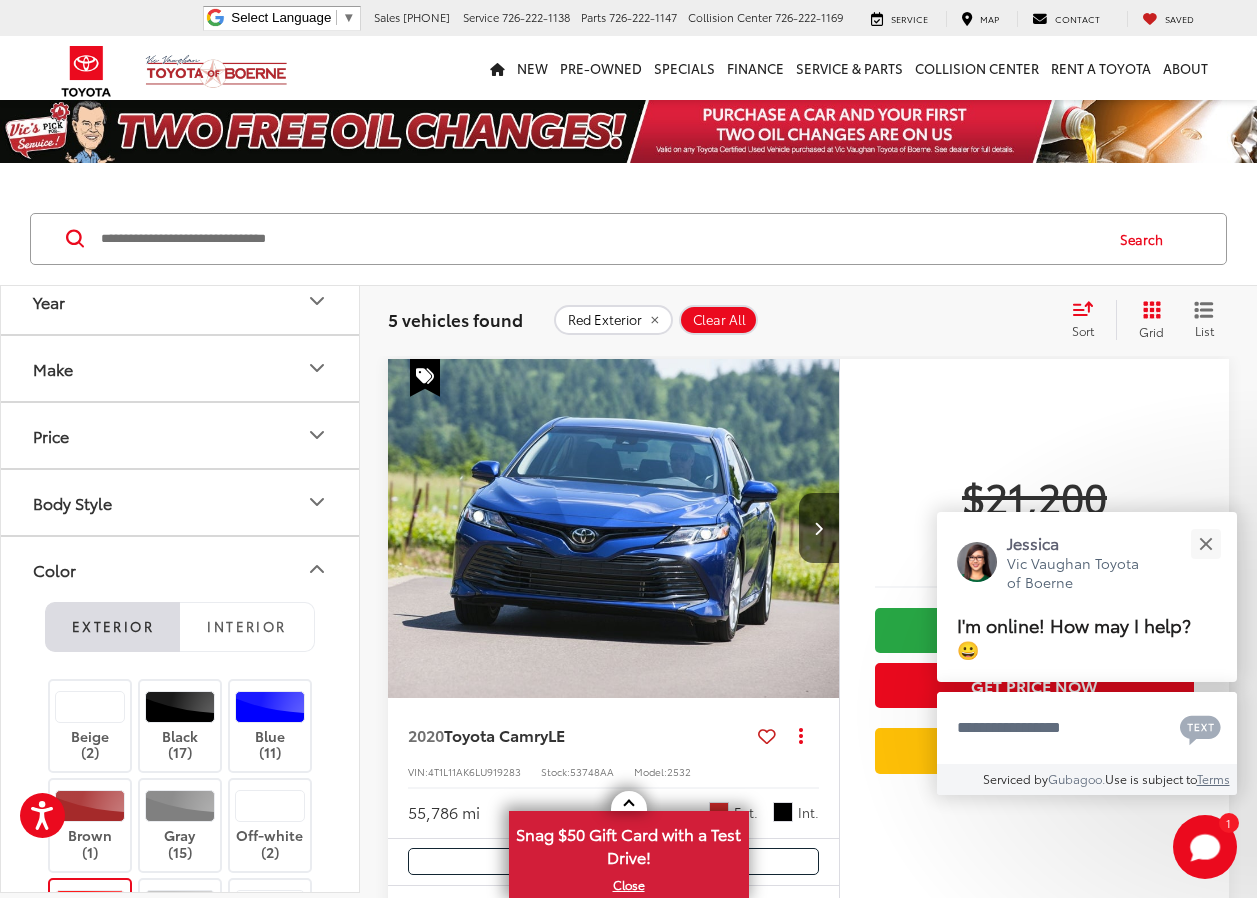 scroll, scrollTop: 0, scrollLeft: 0, axis: both 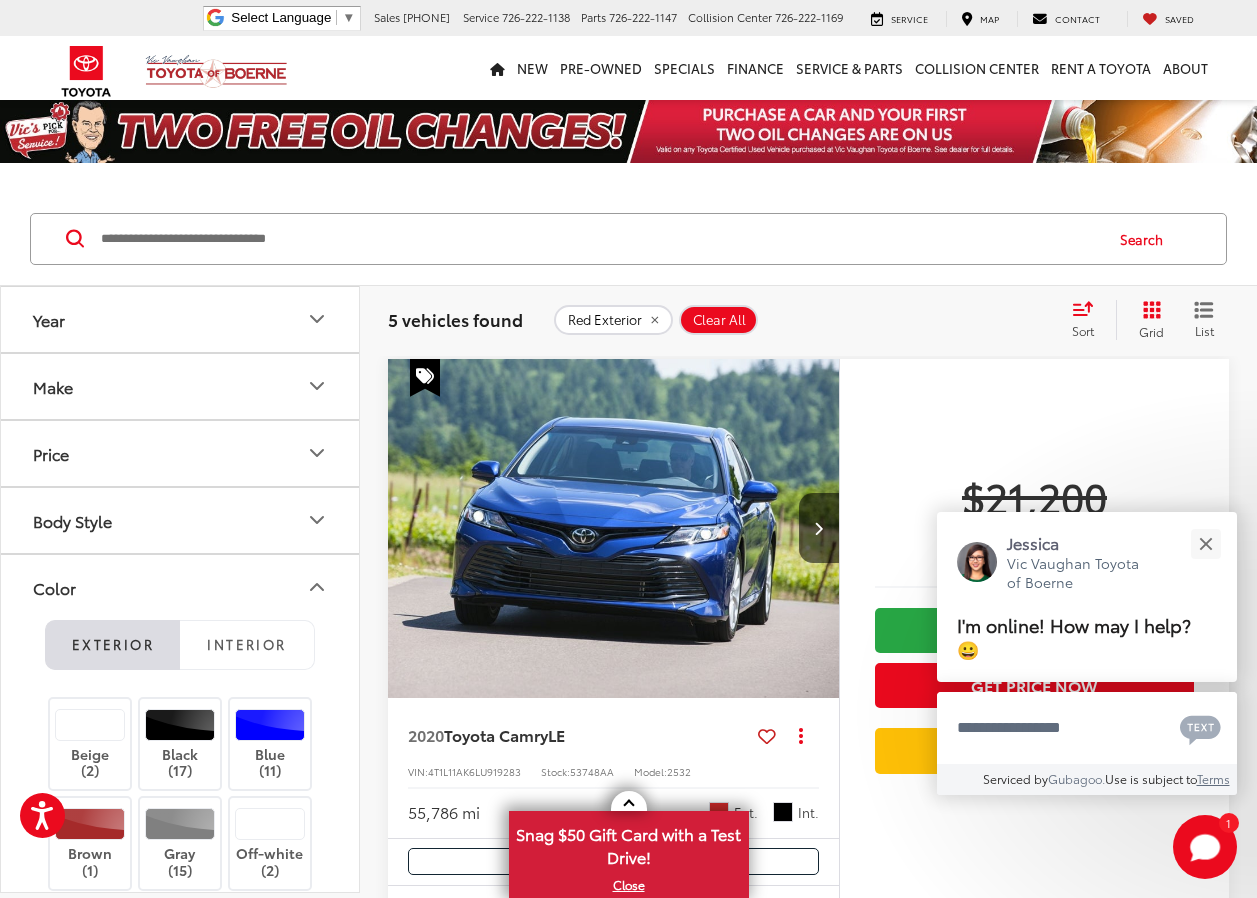 click 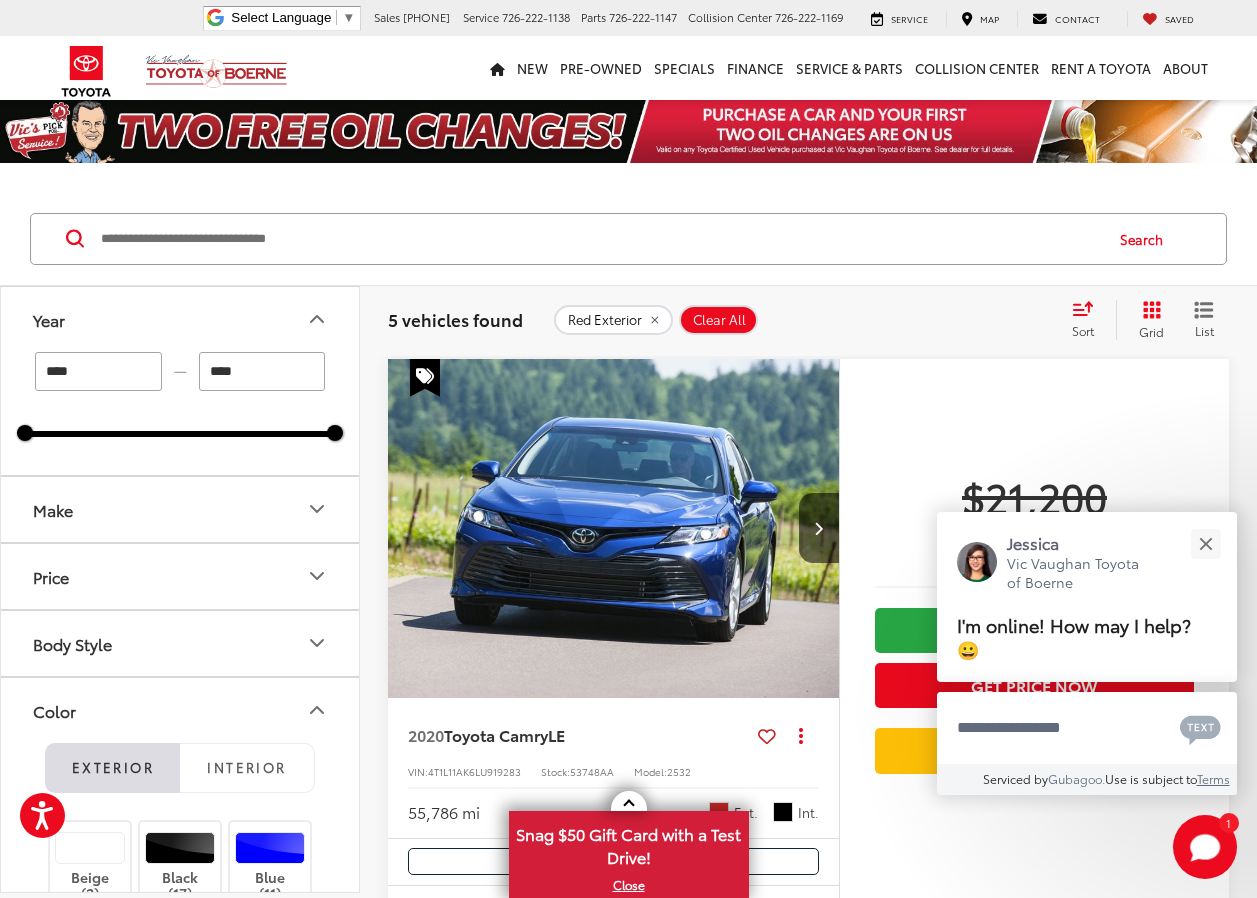 click 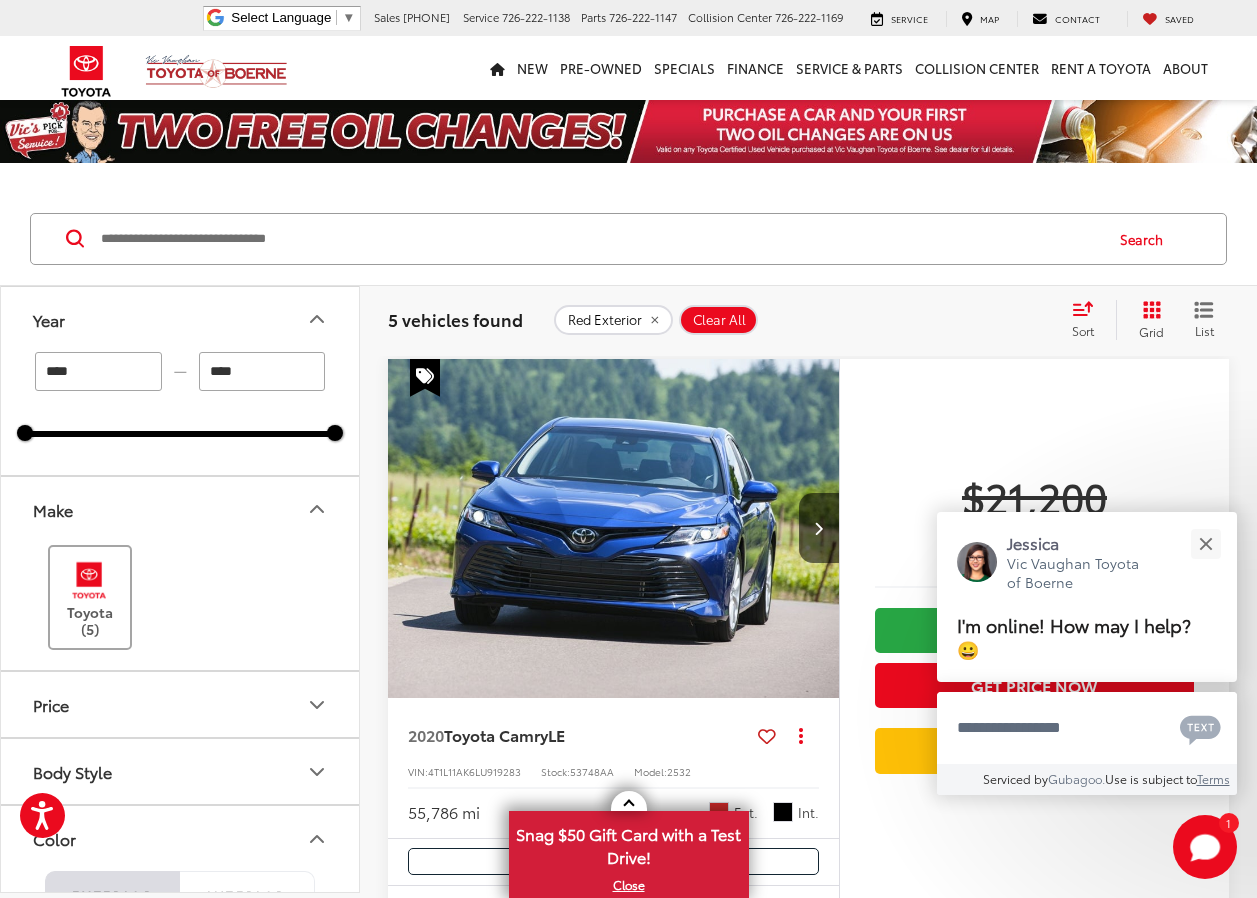 click at bounding box center (89, 580) 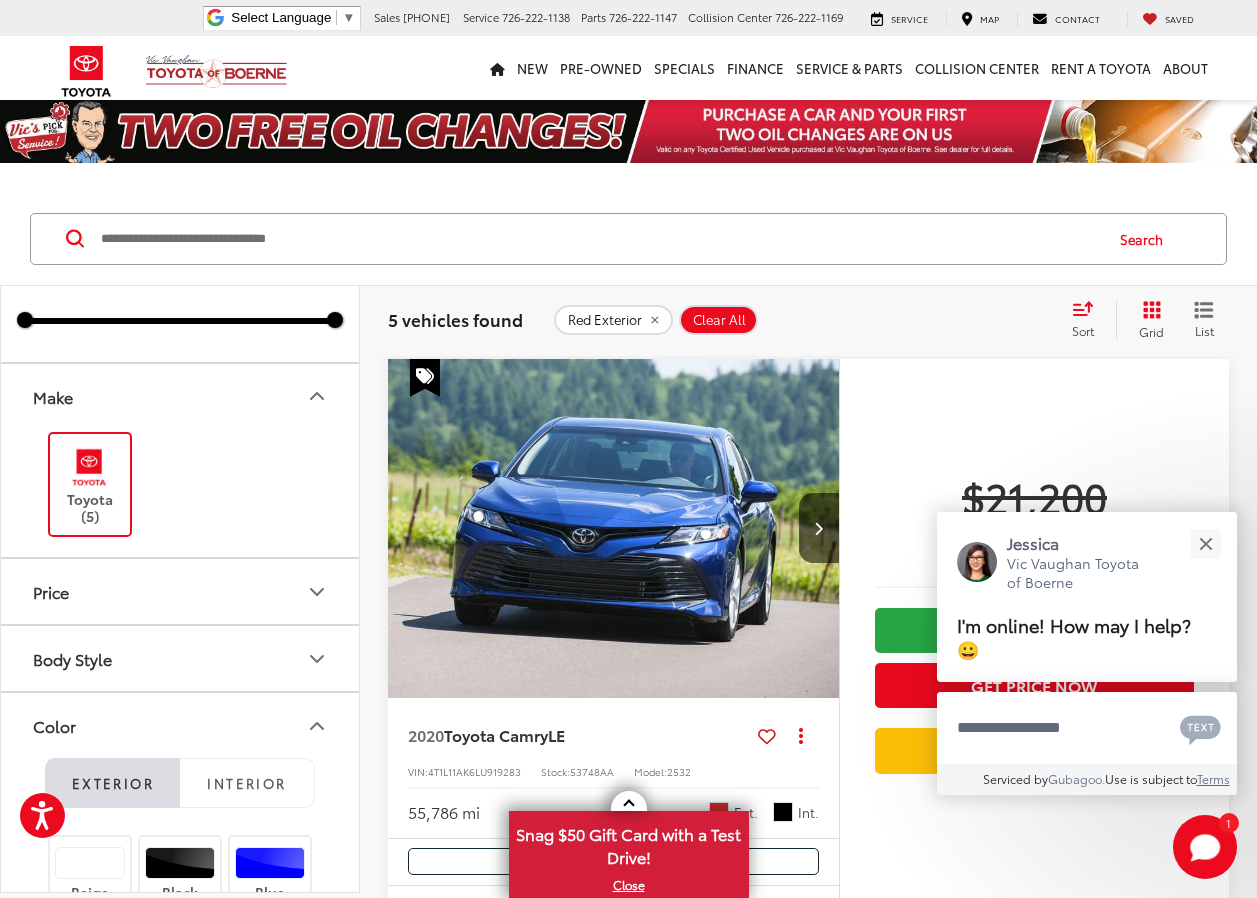scroll, scrollTop: 168, scrollLeft: 0, axis: vertical 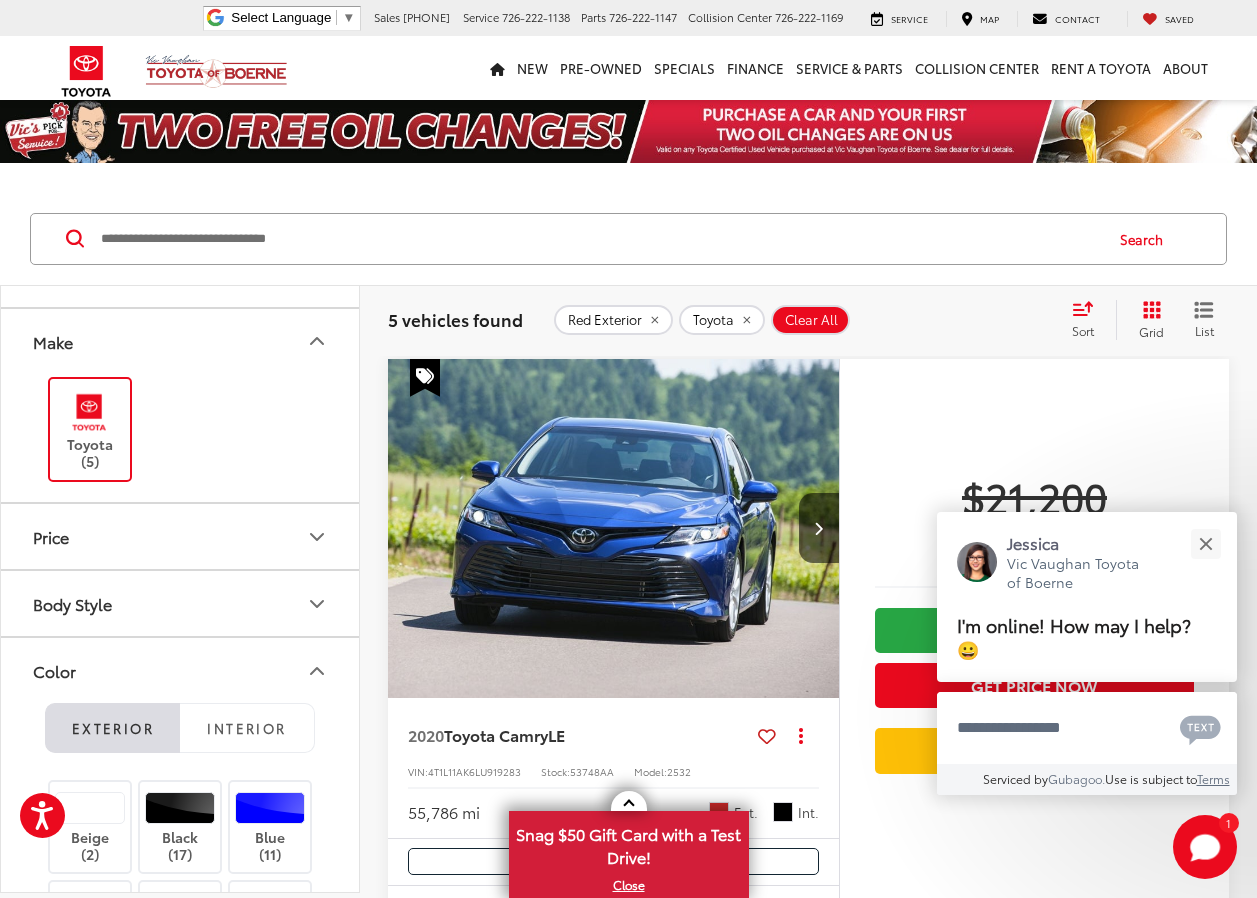 drag, startPoint x: 351, startPoint y: 492, endPoint x: 367, endPoint y: 582, distance: 91.411156 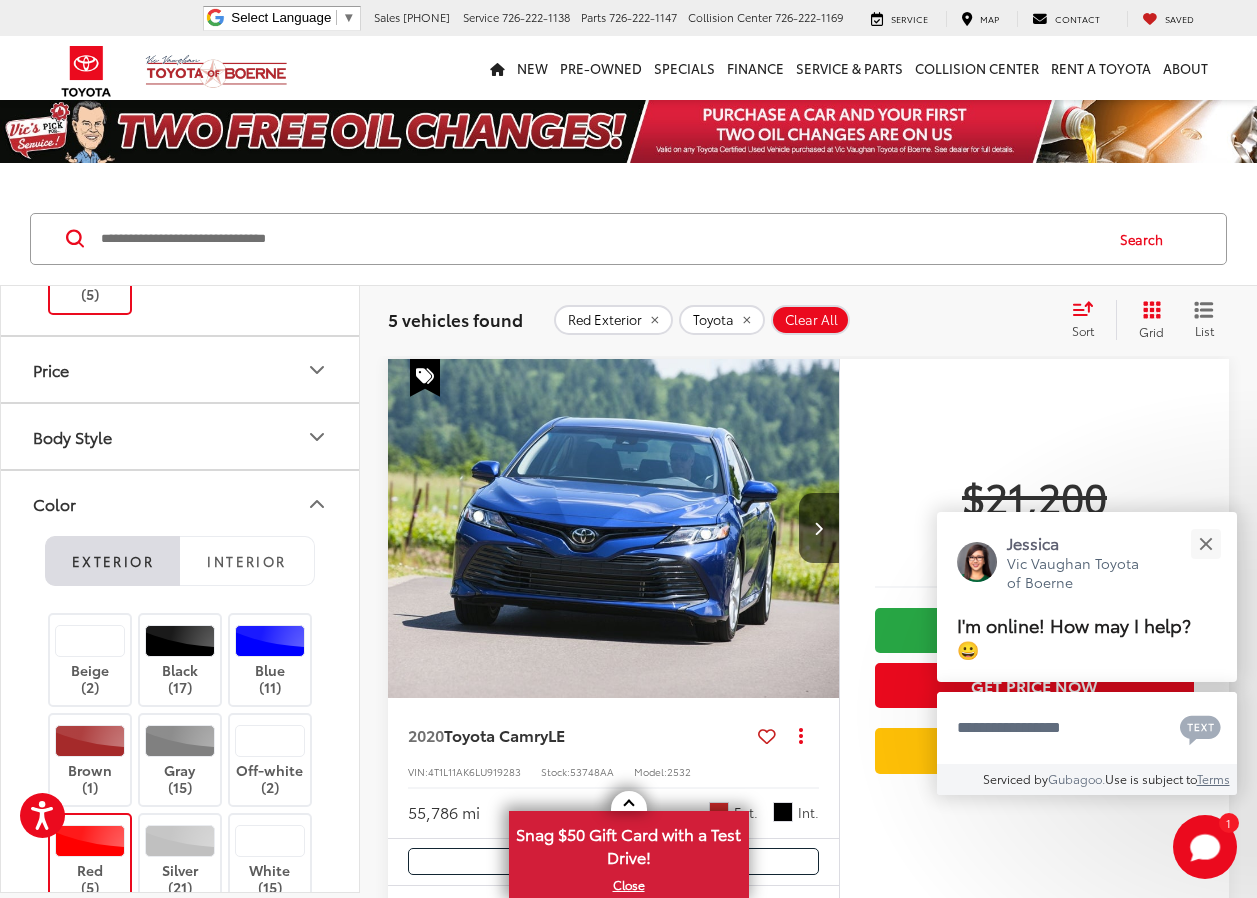 scroll, scrollTop: 352, scrollLeft: 0, axis: vertical 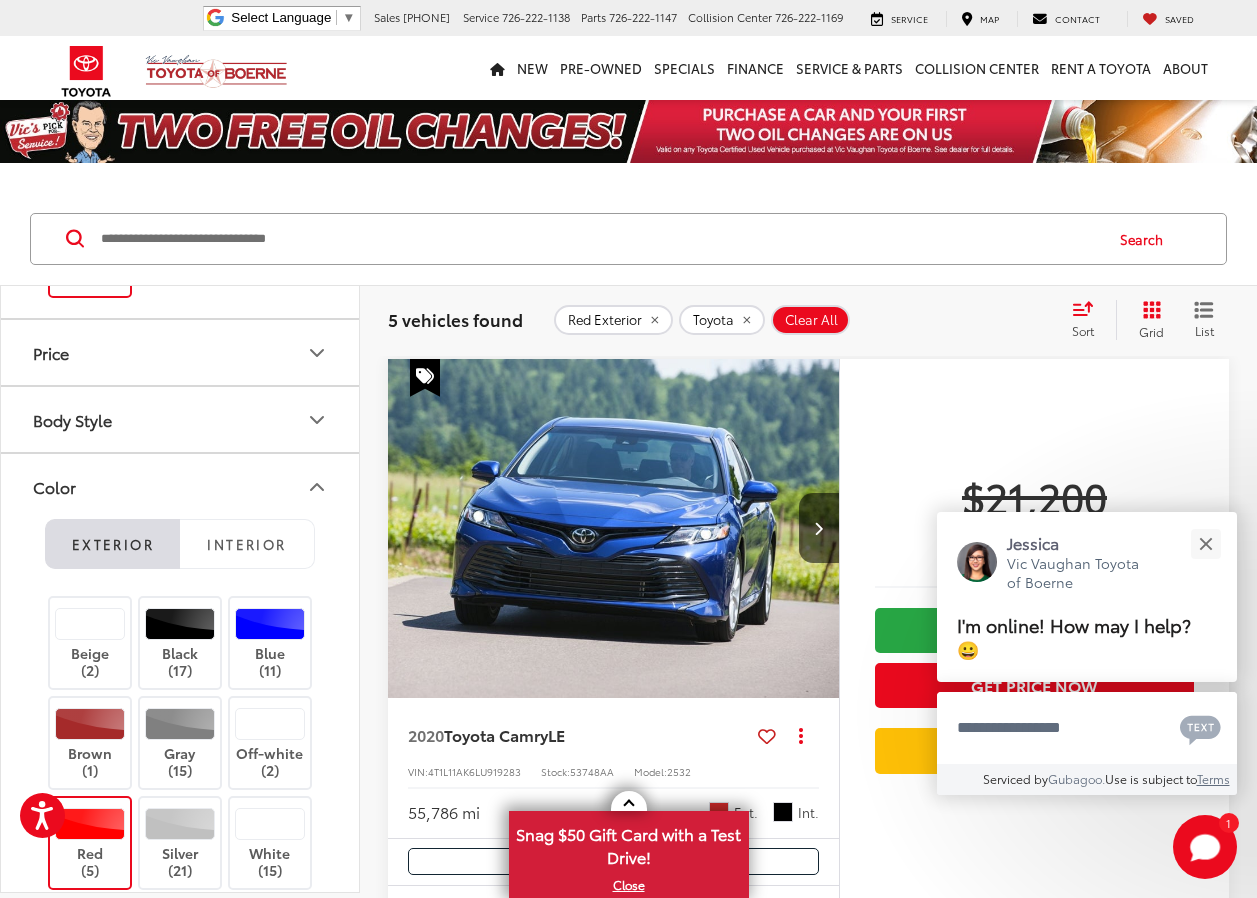 click 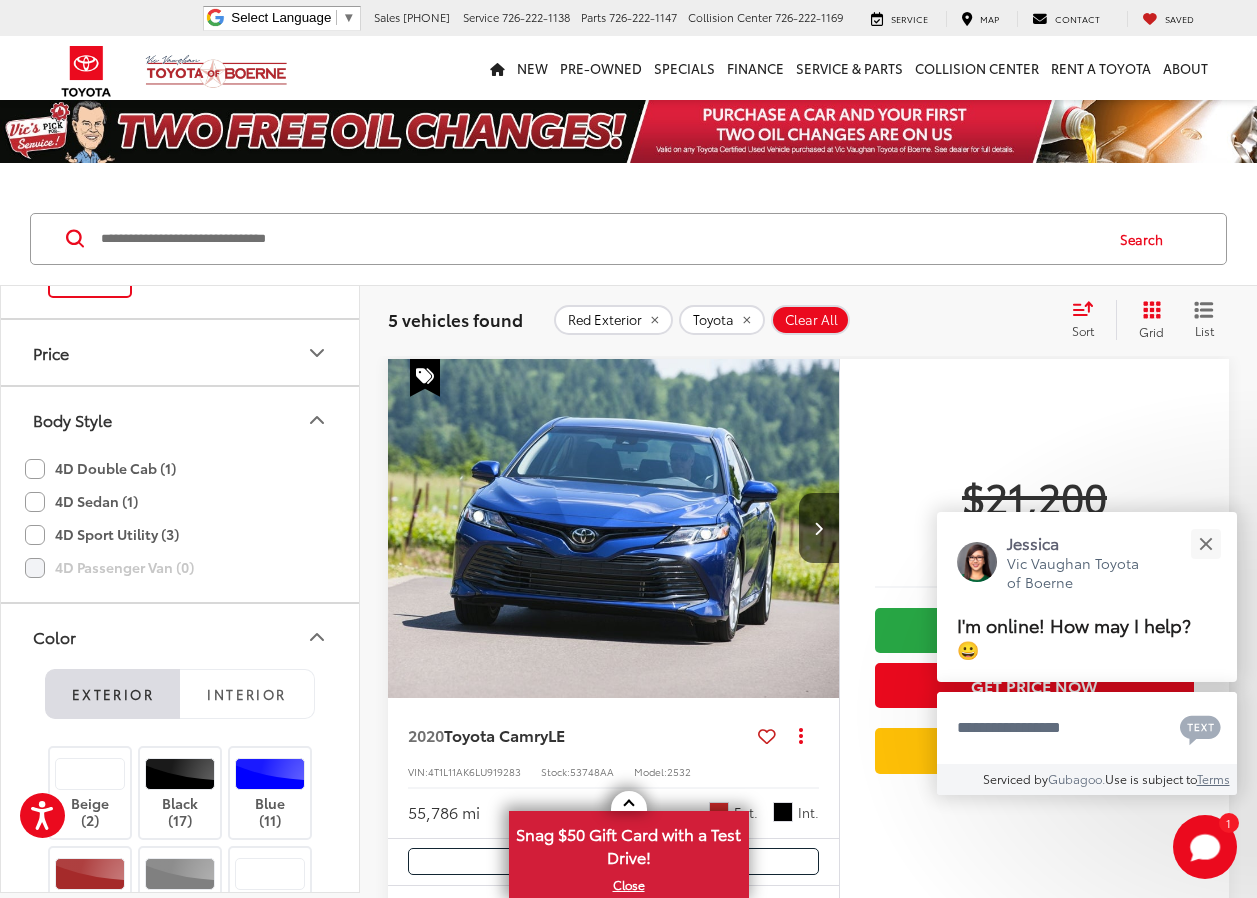 click on "4D Double Cab (1)" 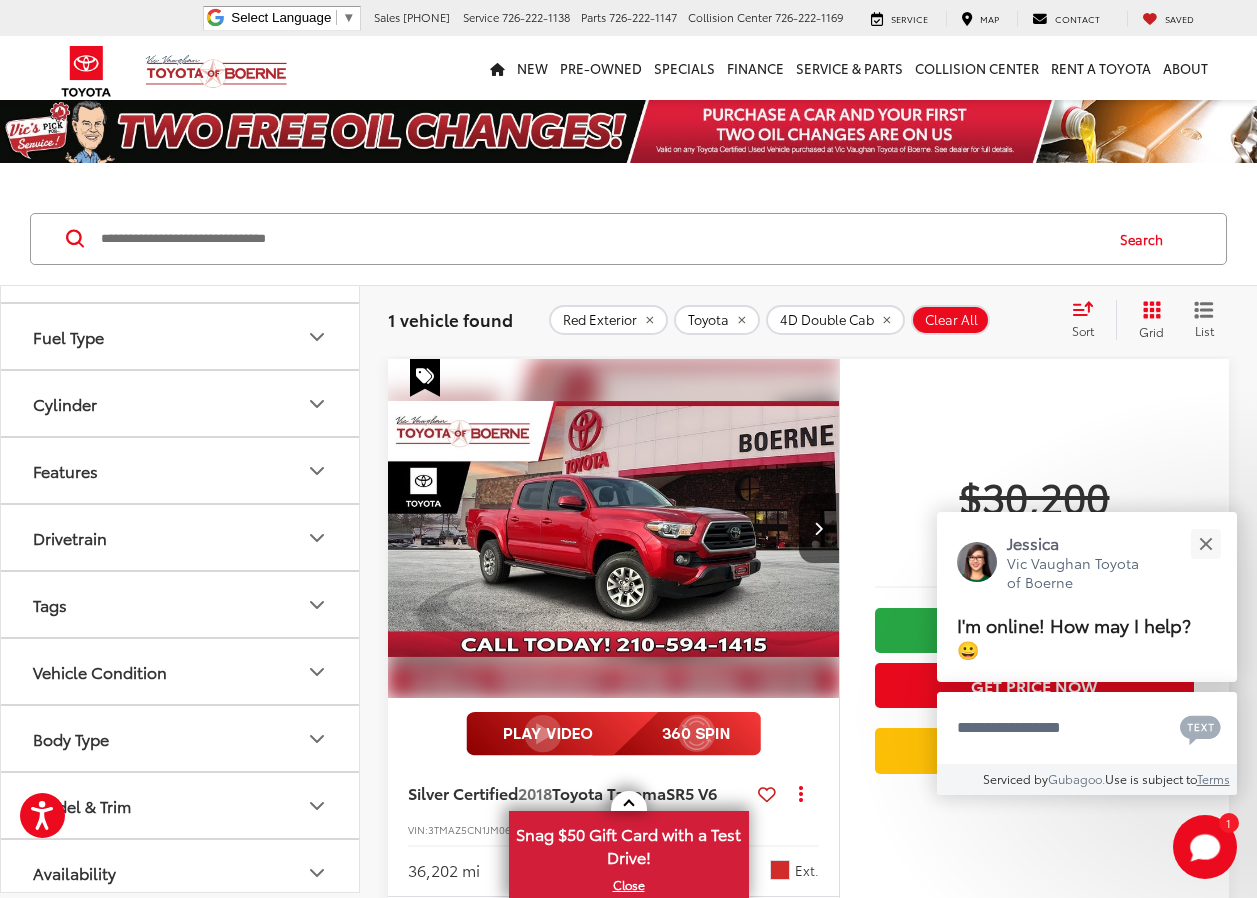 scroll, scrollTop: 1025, scrollLeft: 0, axis: vertical 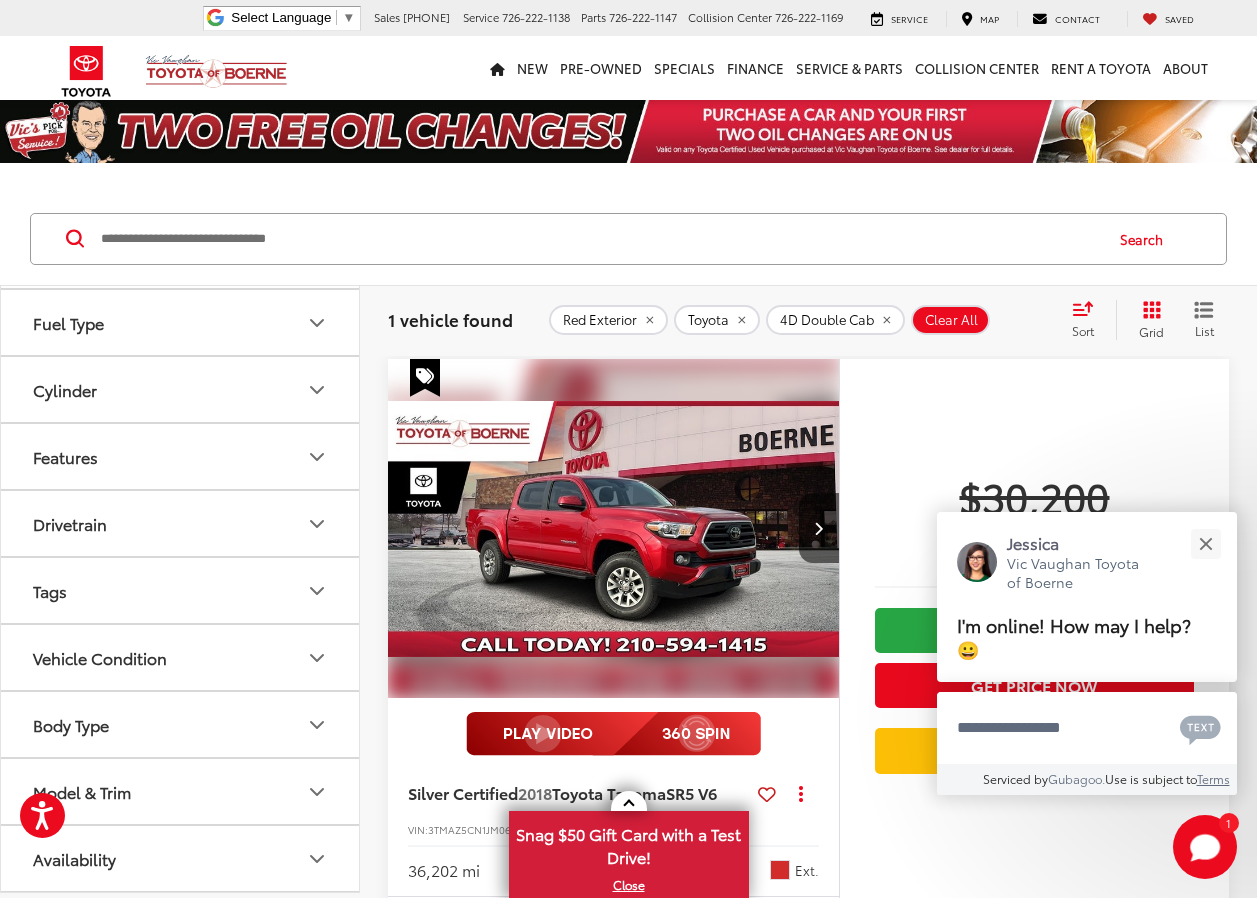 click 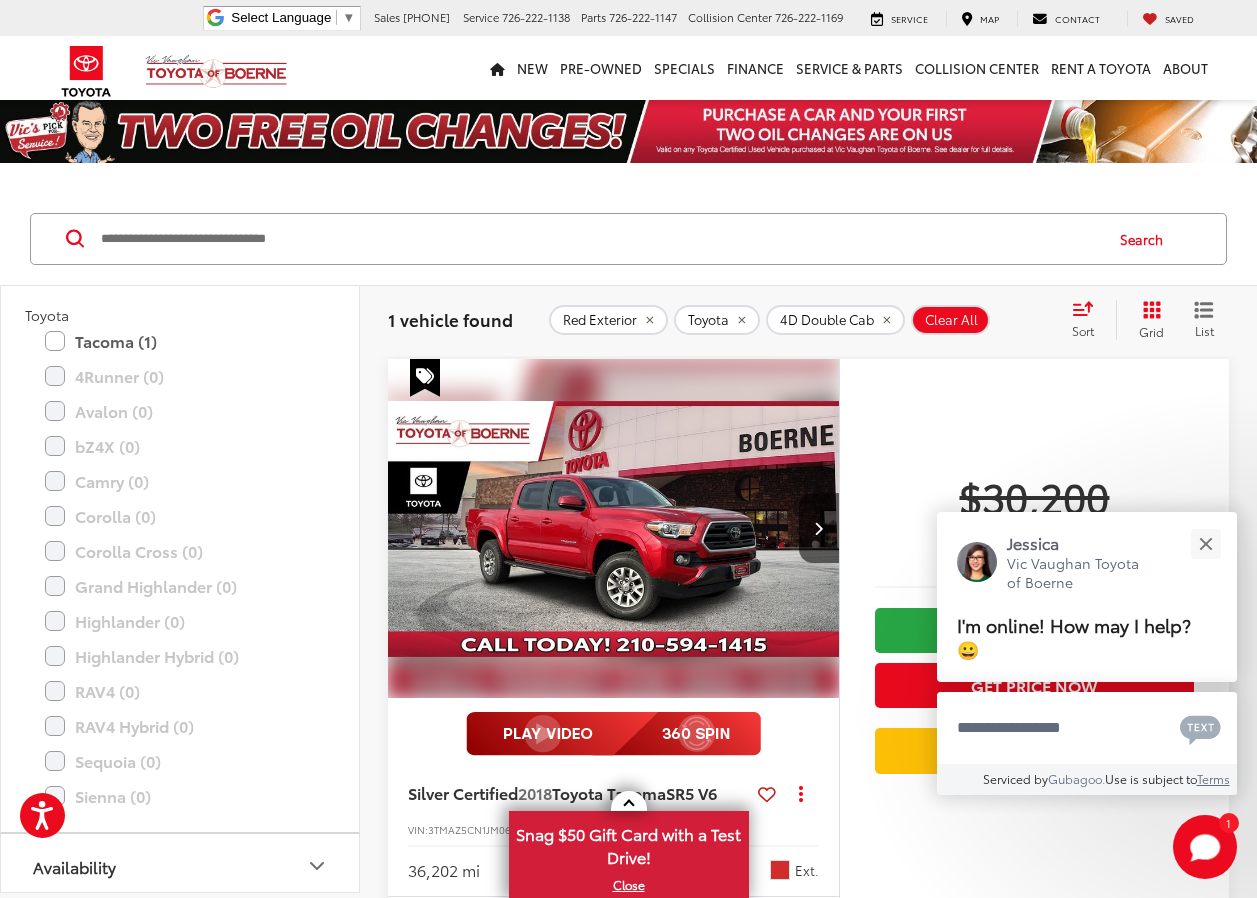 scroll, scrollTop: 1550, scrollLeft: 0, axis: vertical 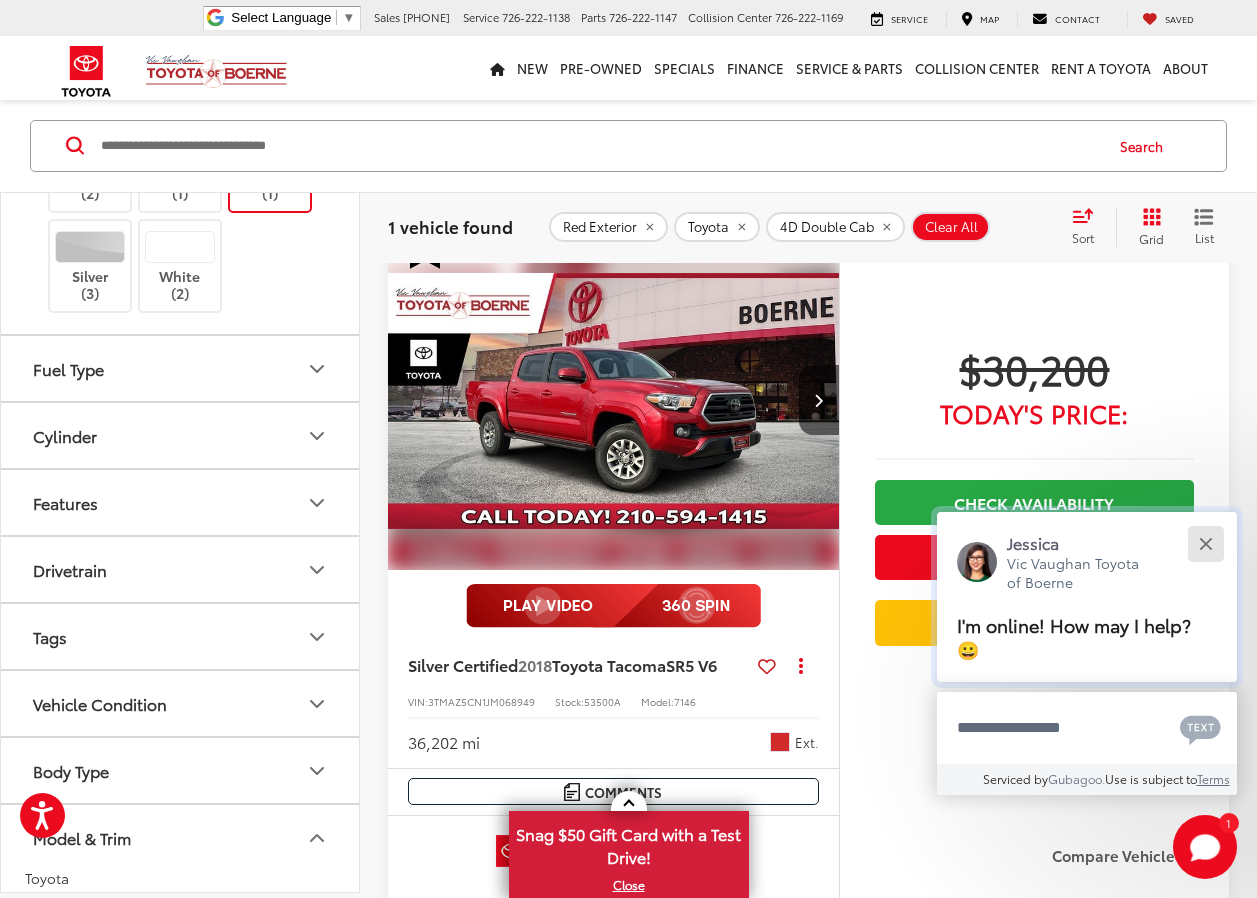 click at bounding box center [1205, 543] 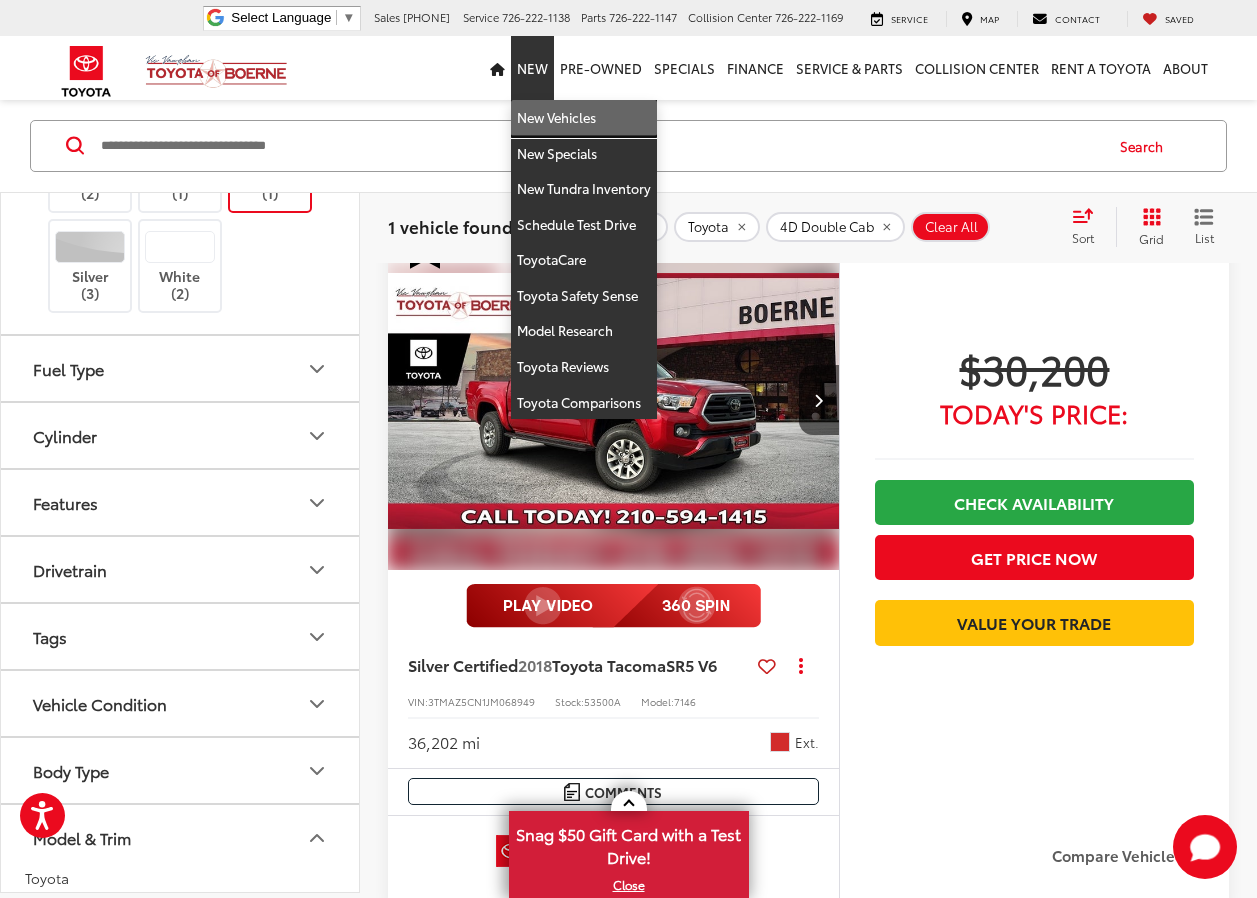 click on "New Vehicles" at bounding box center [584, 118] 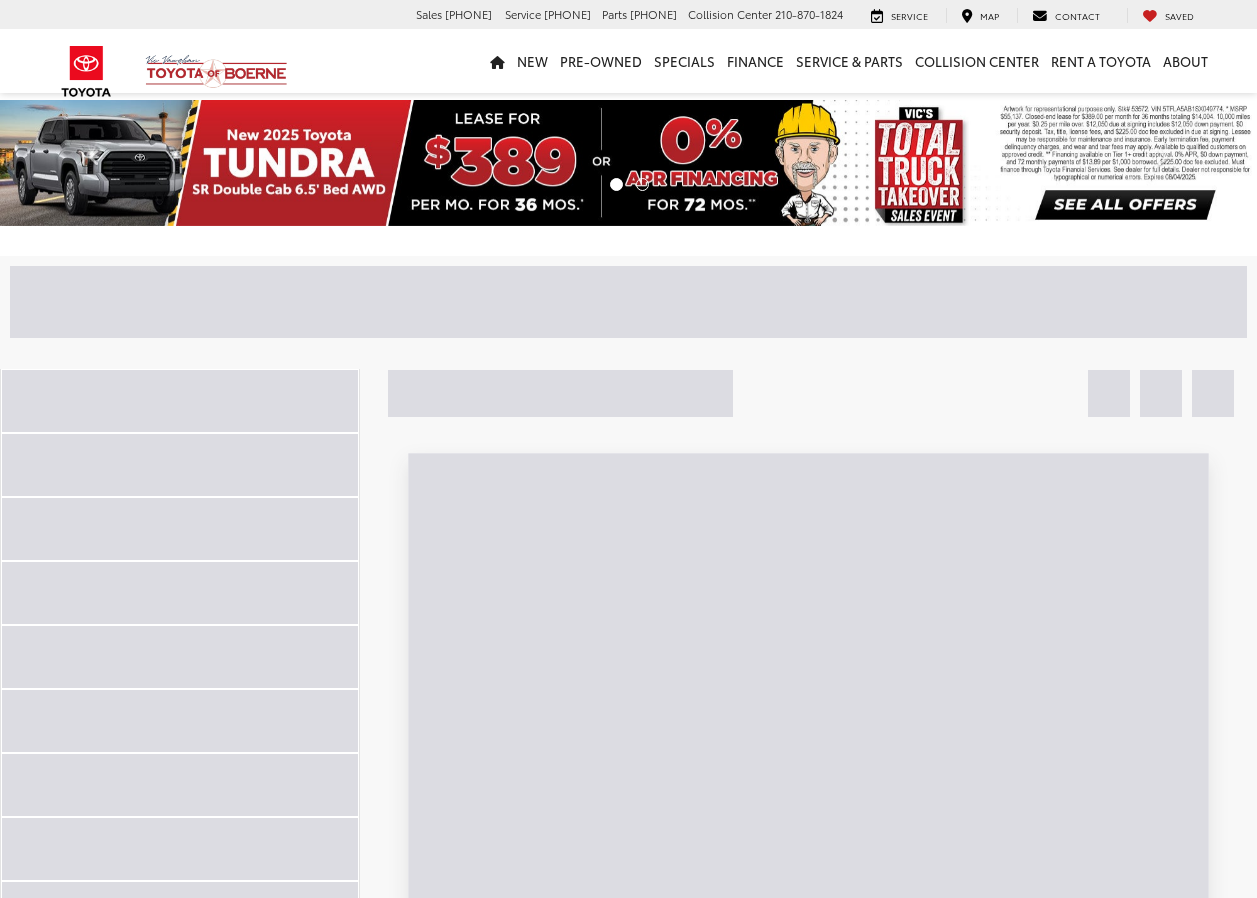 scroll, scrollTop: 0, scrollLeft: 0, axis: both 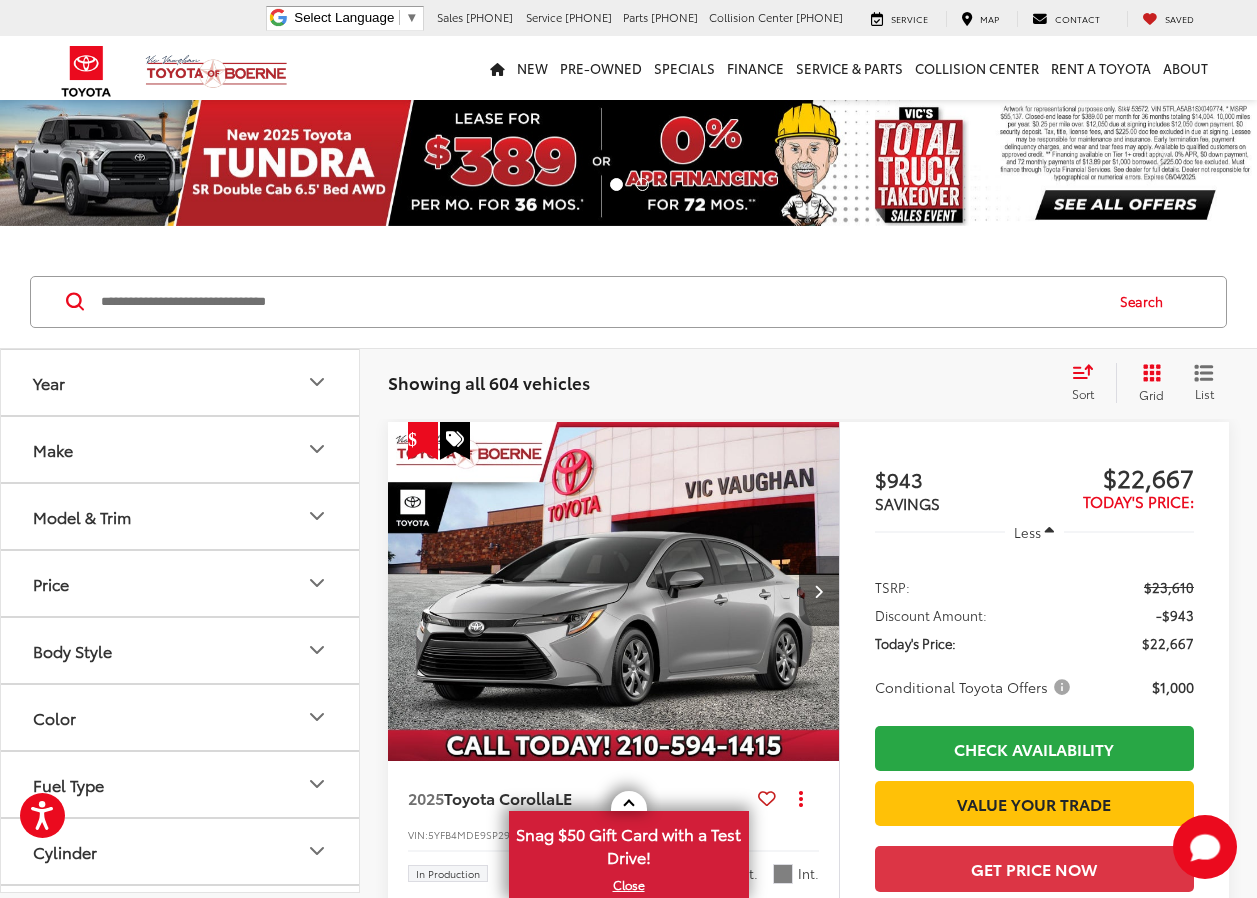 click 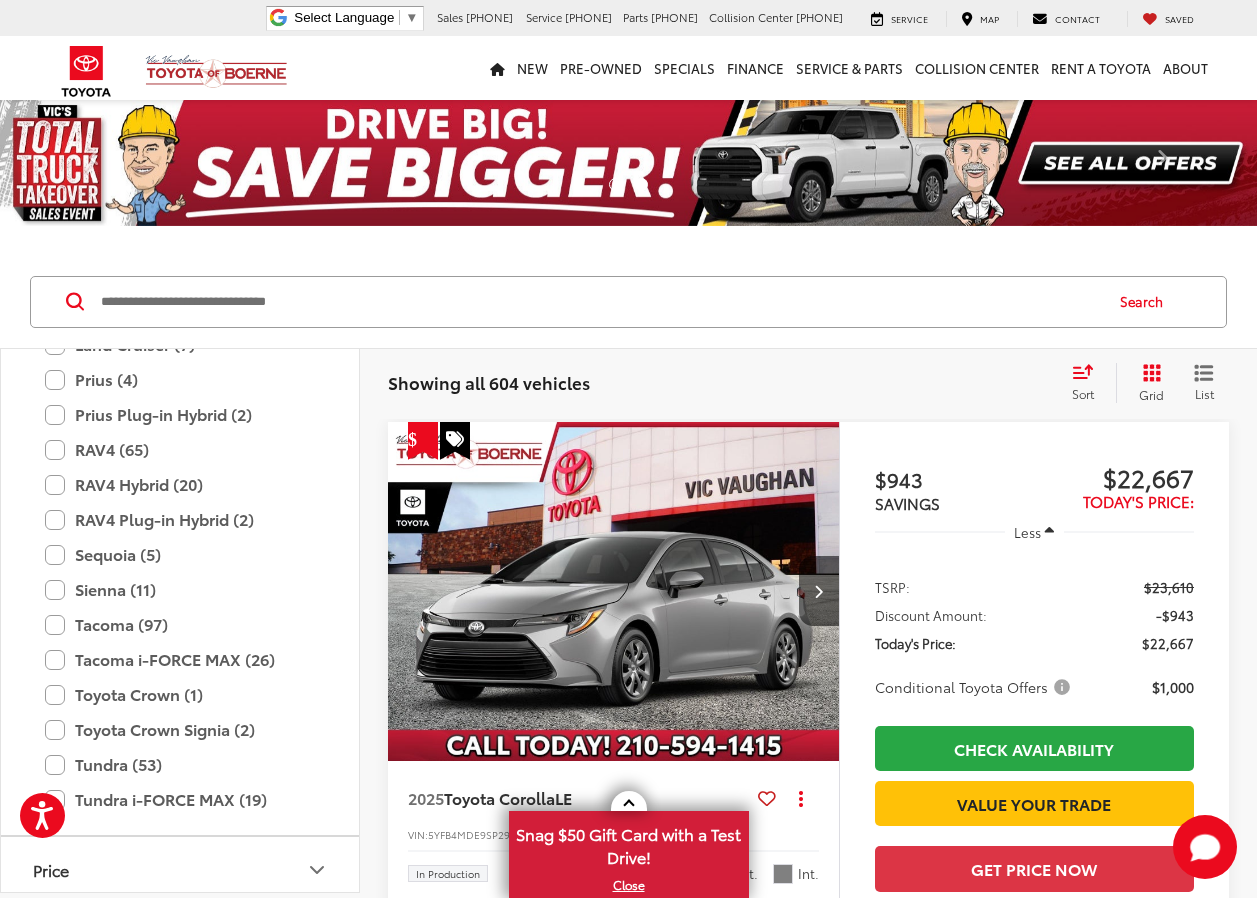 scroll, scrollTop: 837, scrollLeft: 0, axis: vertical 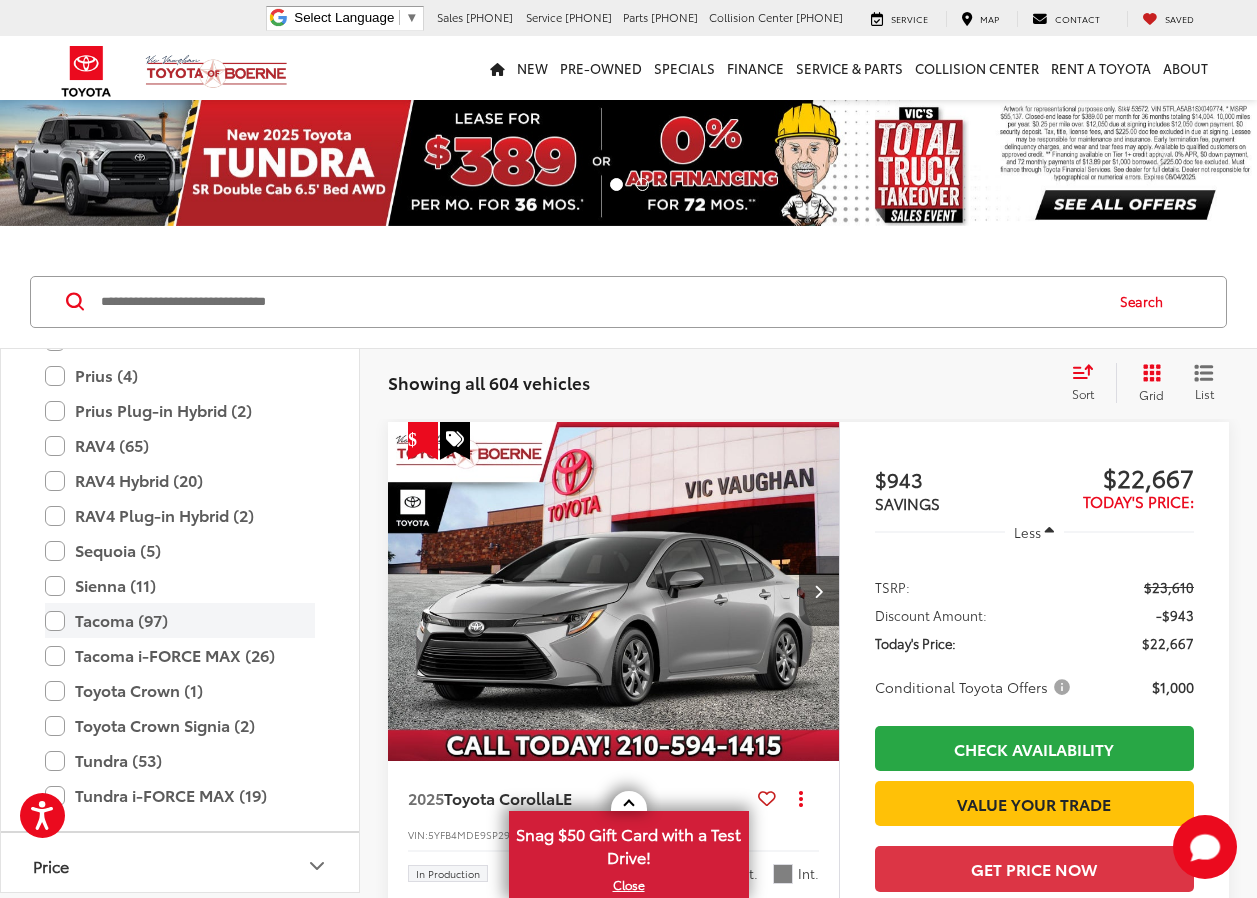 click on "Tacoma (97)" at bounding box center [180, 620] 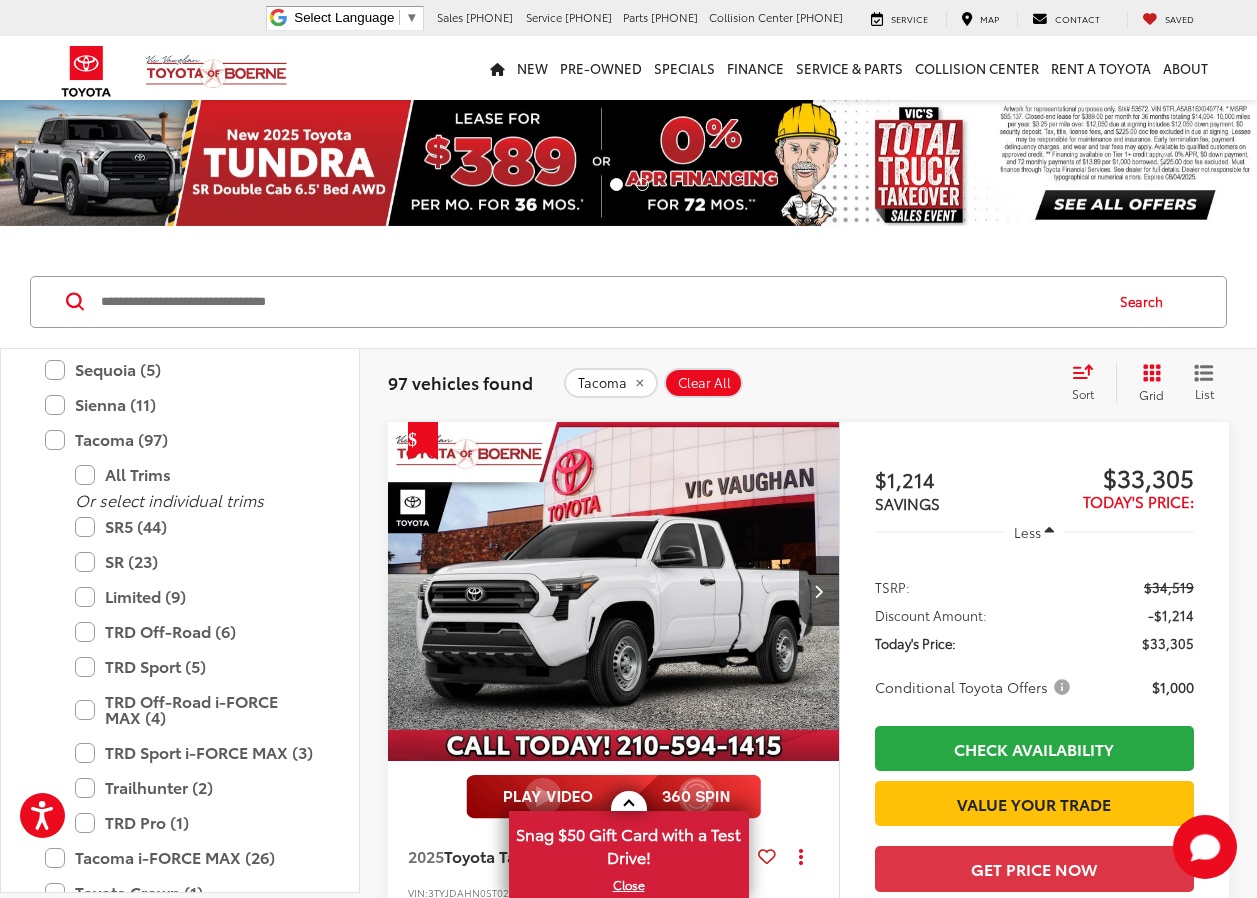 scroll, scrollTop: 1013, scrollLeft: 0, axis: vertical 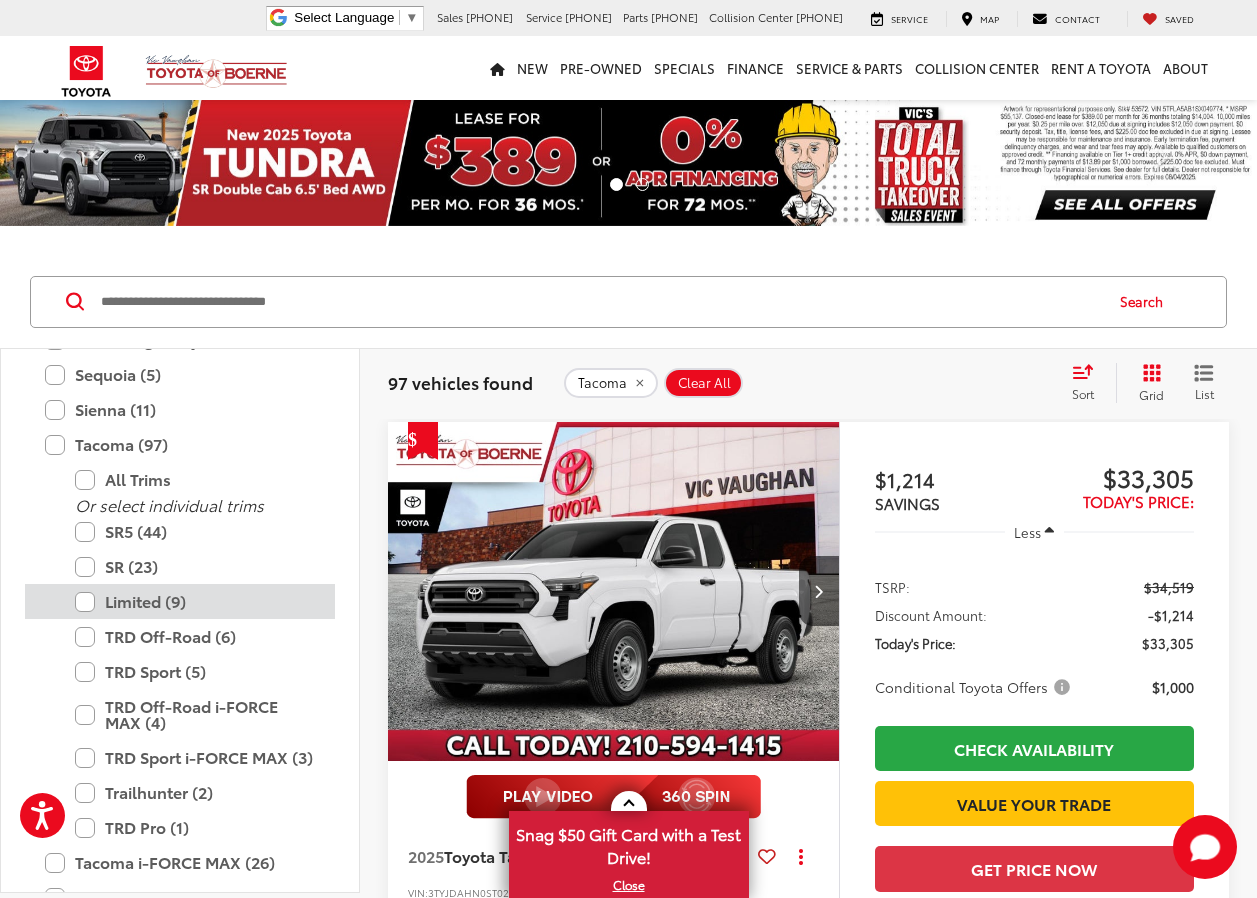 click on "Limited (9)" at bounding box center (195, 601) 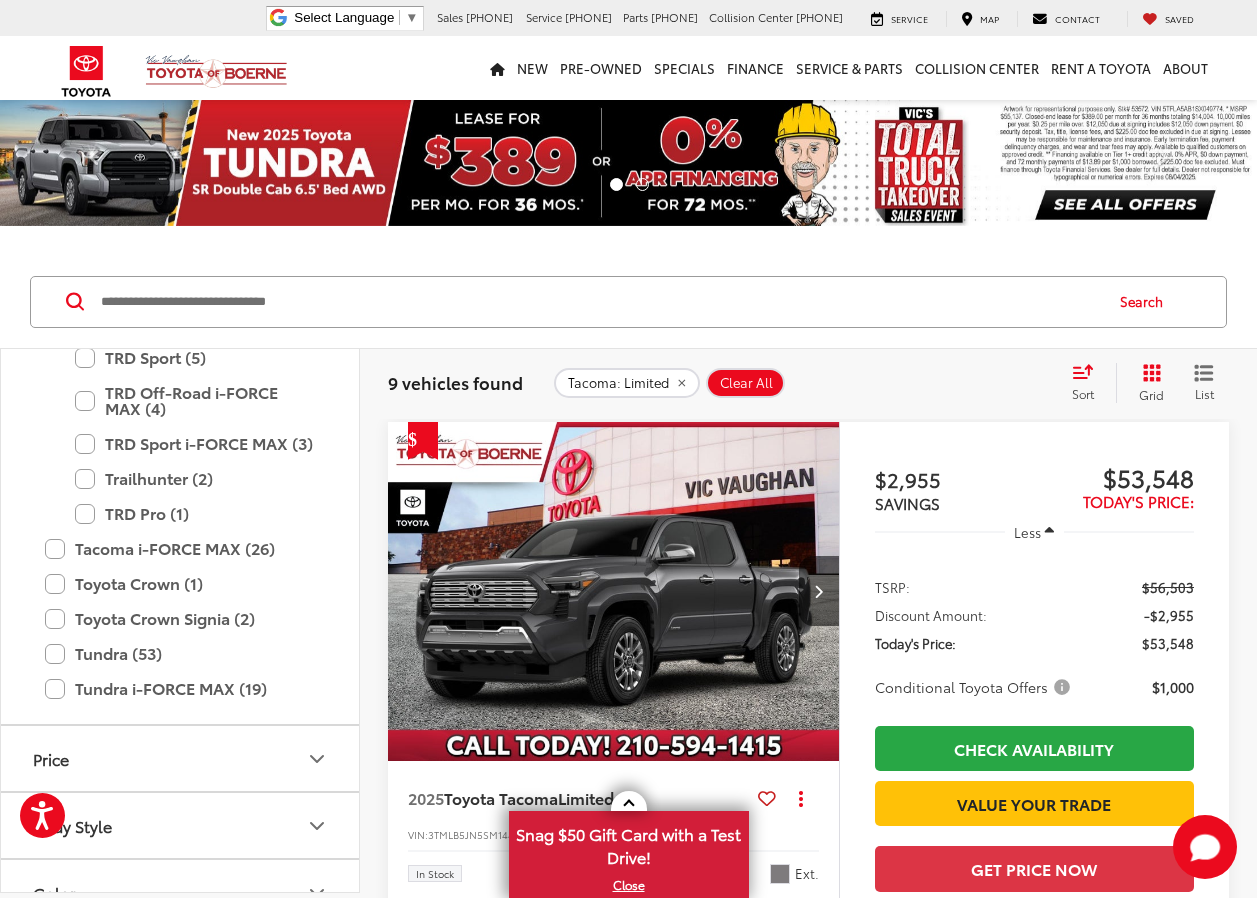 scroll, scrollTop: 1683, scrollLeft: 0, axis: vertical 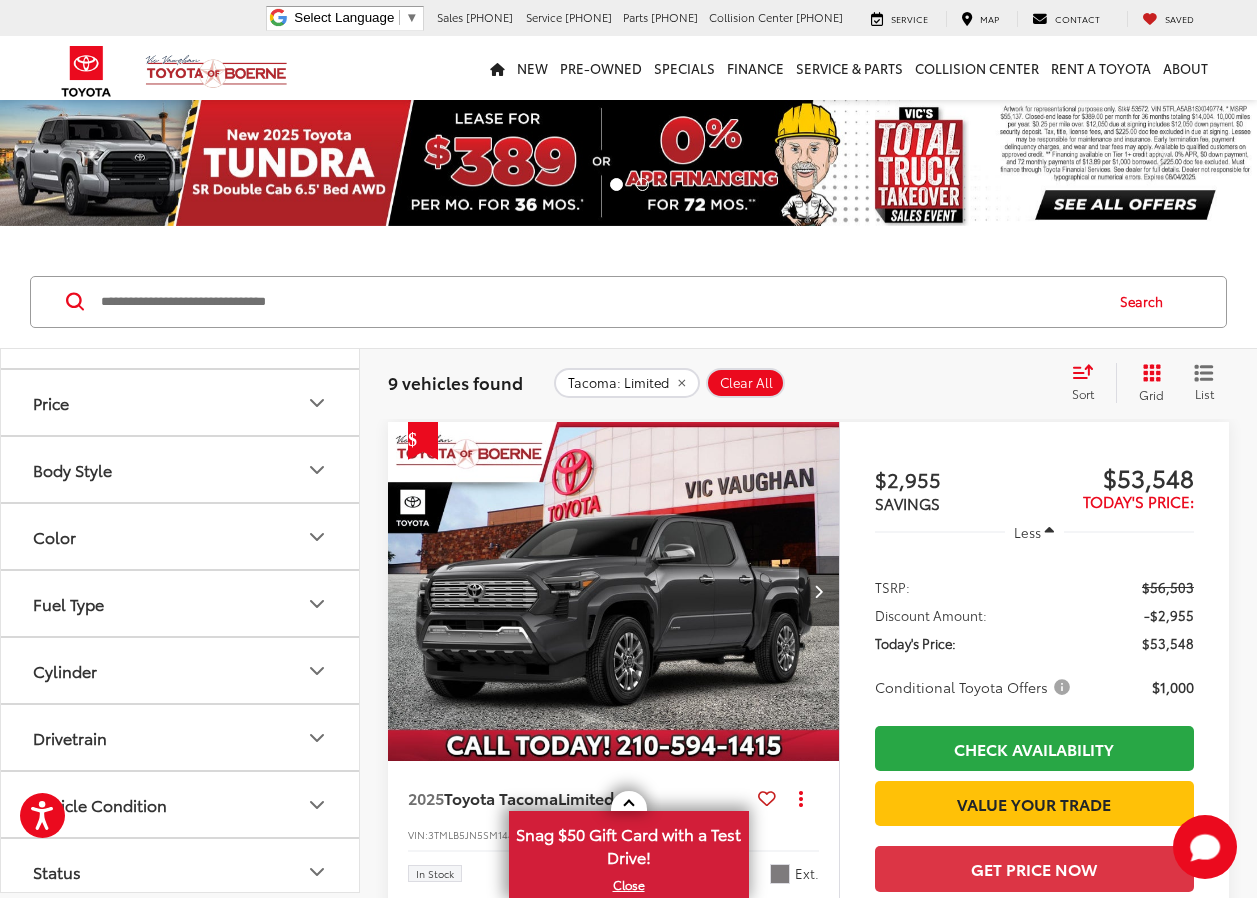 click 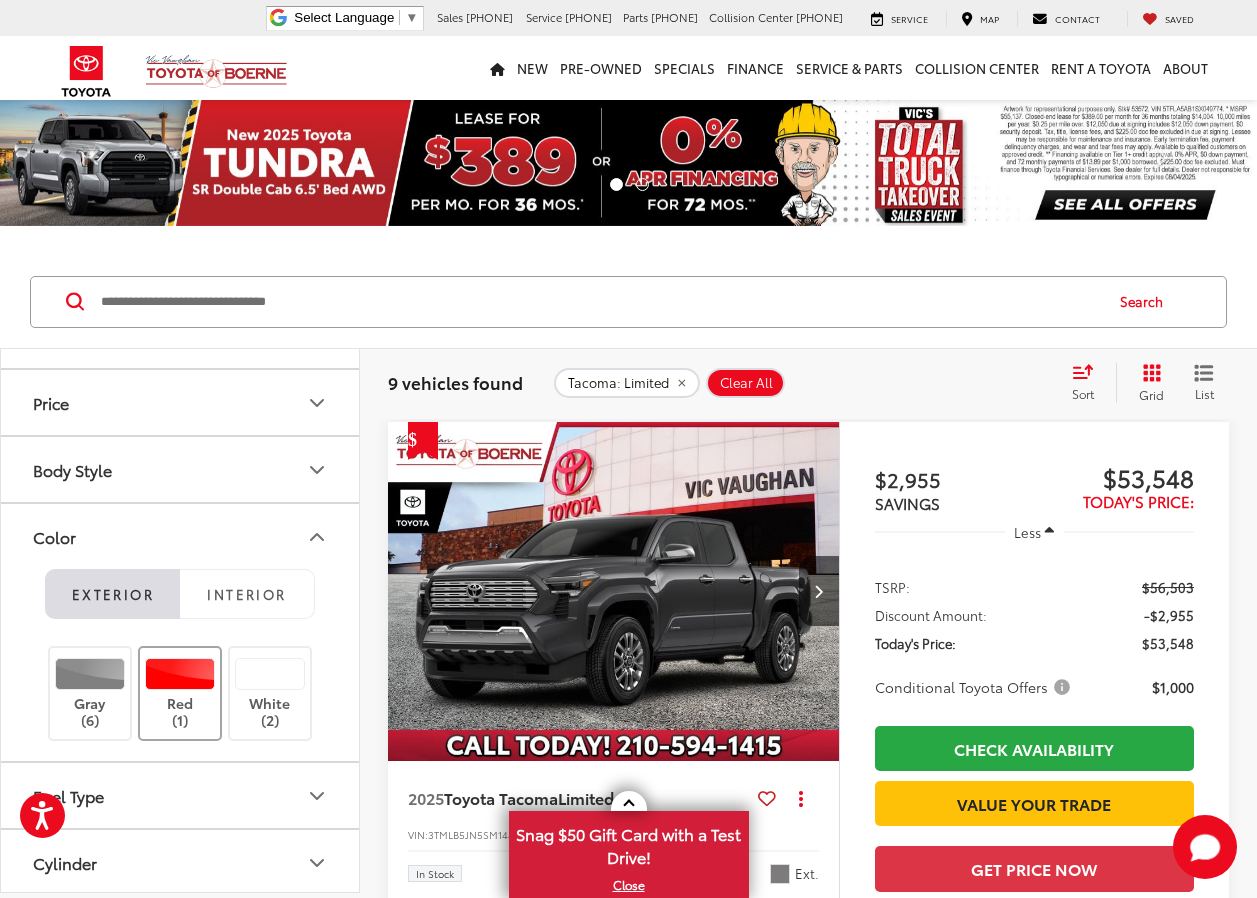 click at bounding box center (180, 674) 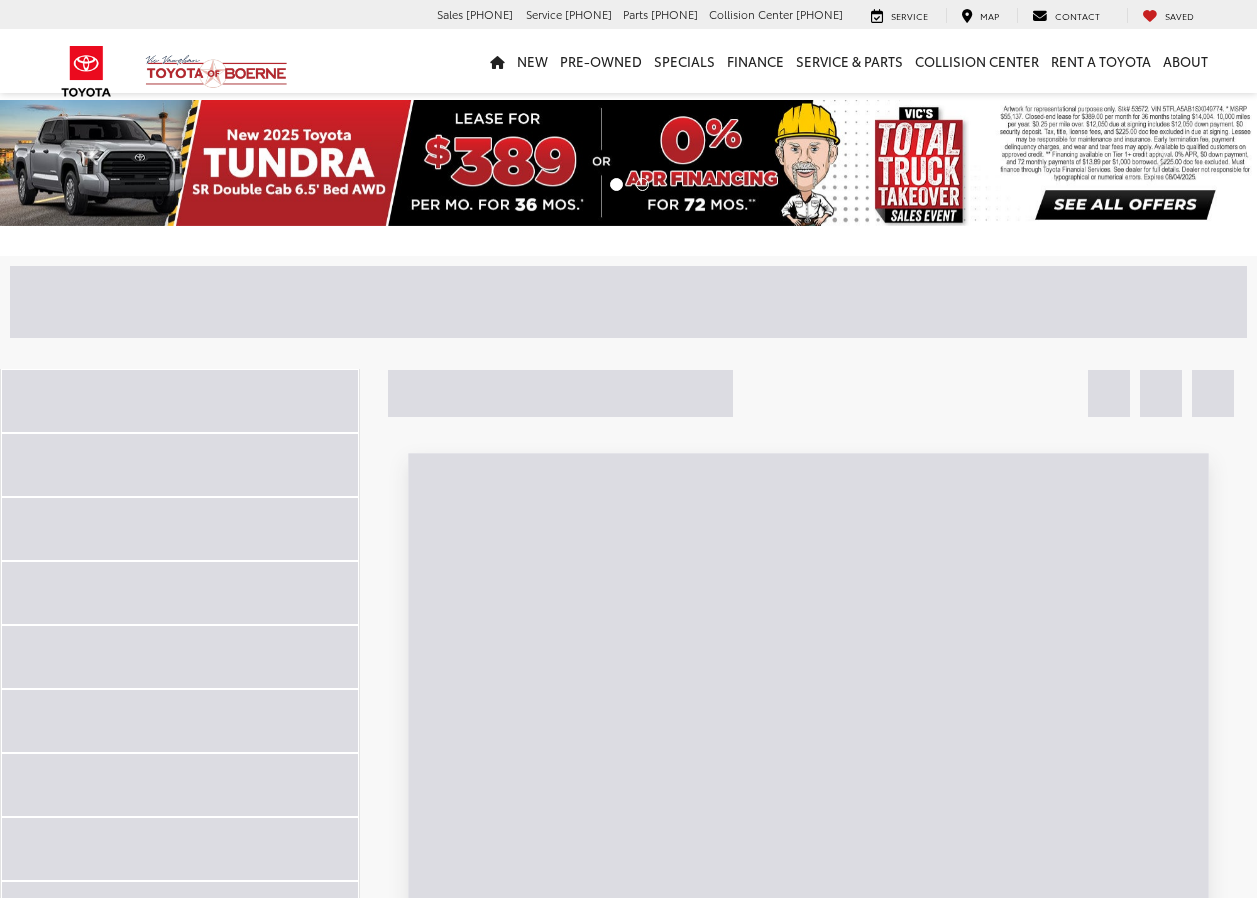 scroll, scrollTop: 0, scrollLeft: 0, axis: both 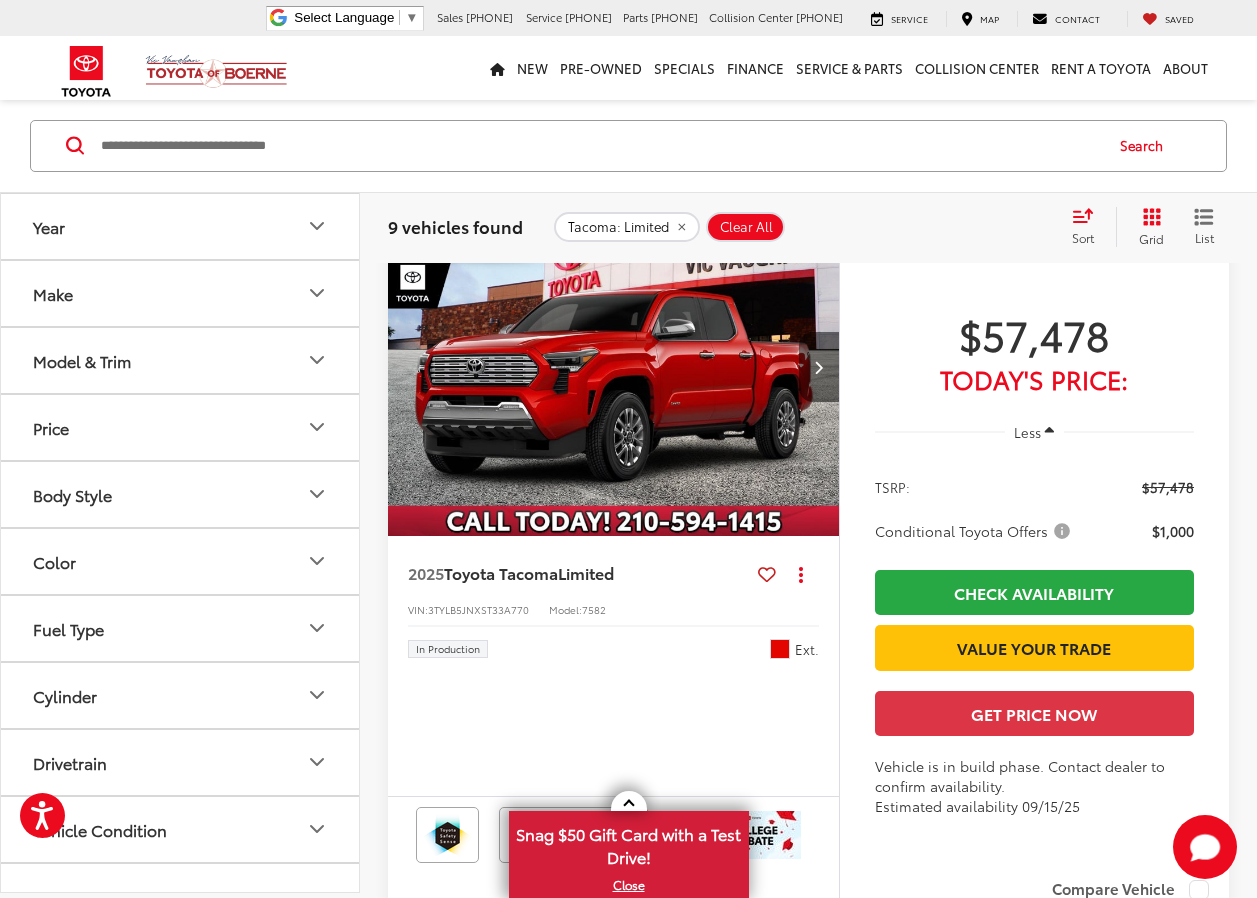 click at bounding box center [818, 367] 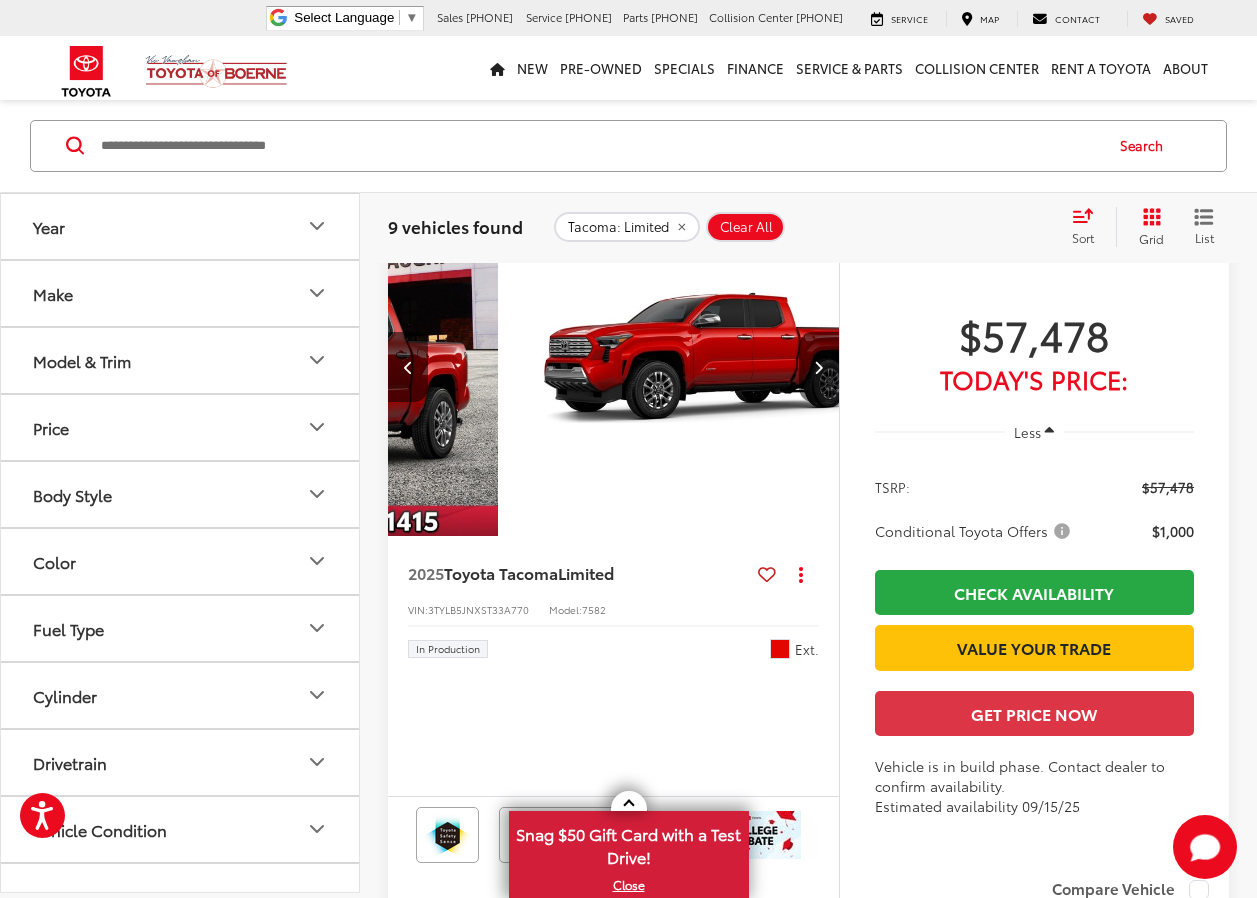 scroll, scrollTop: 0, scrollLeft: 454, axis: horizontal 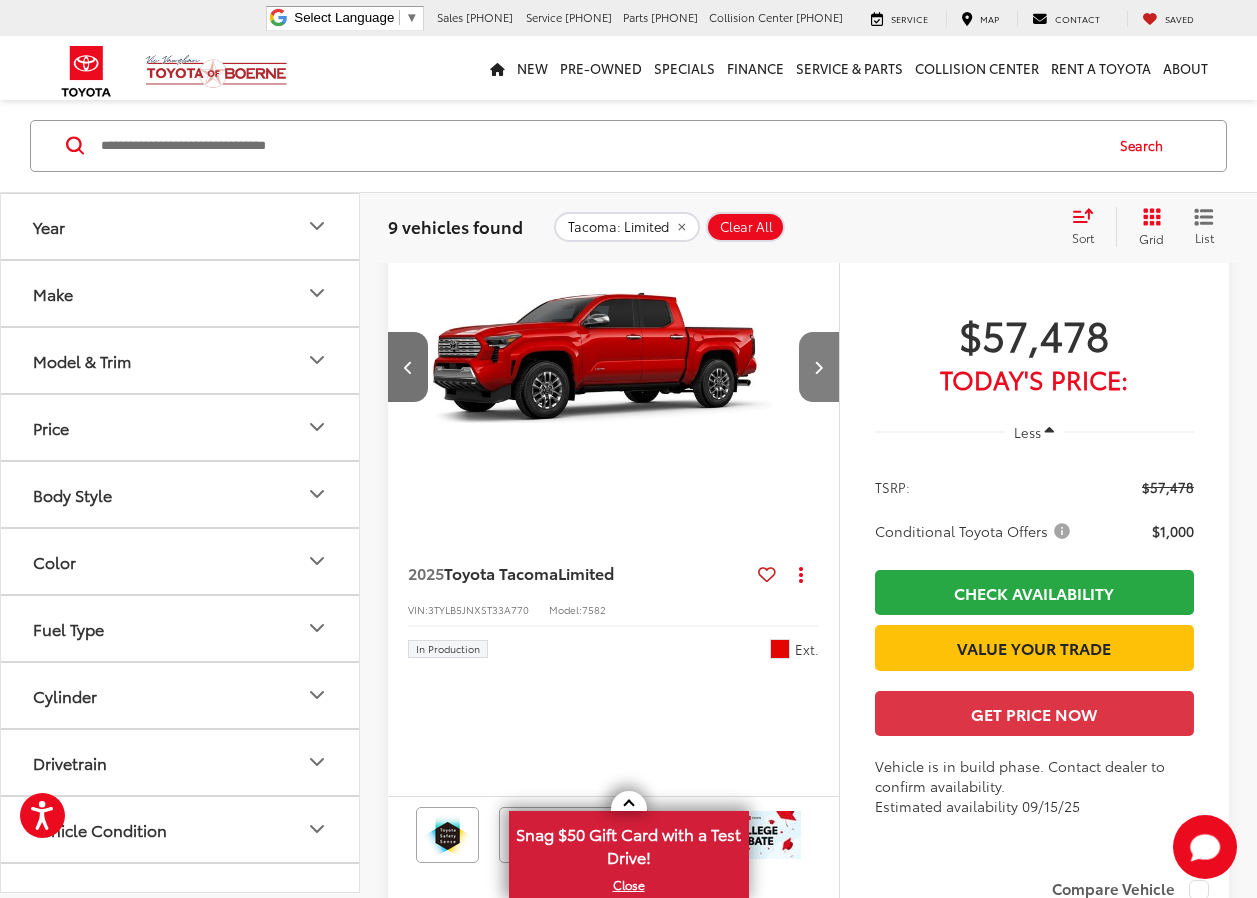 click at bounding box center (818, 367) 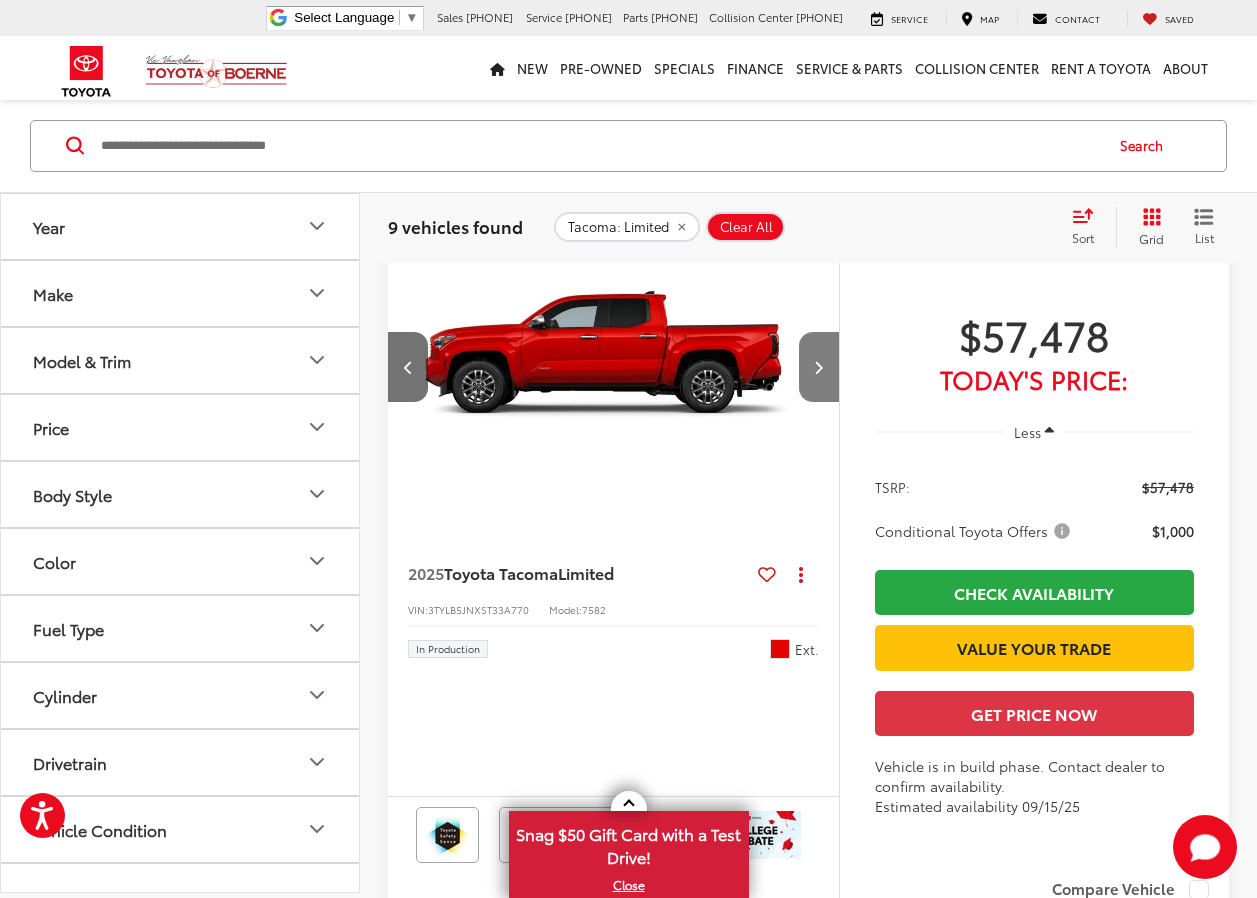click at bounding box center [818, 367] 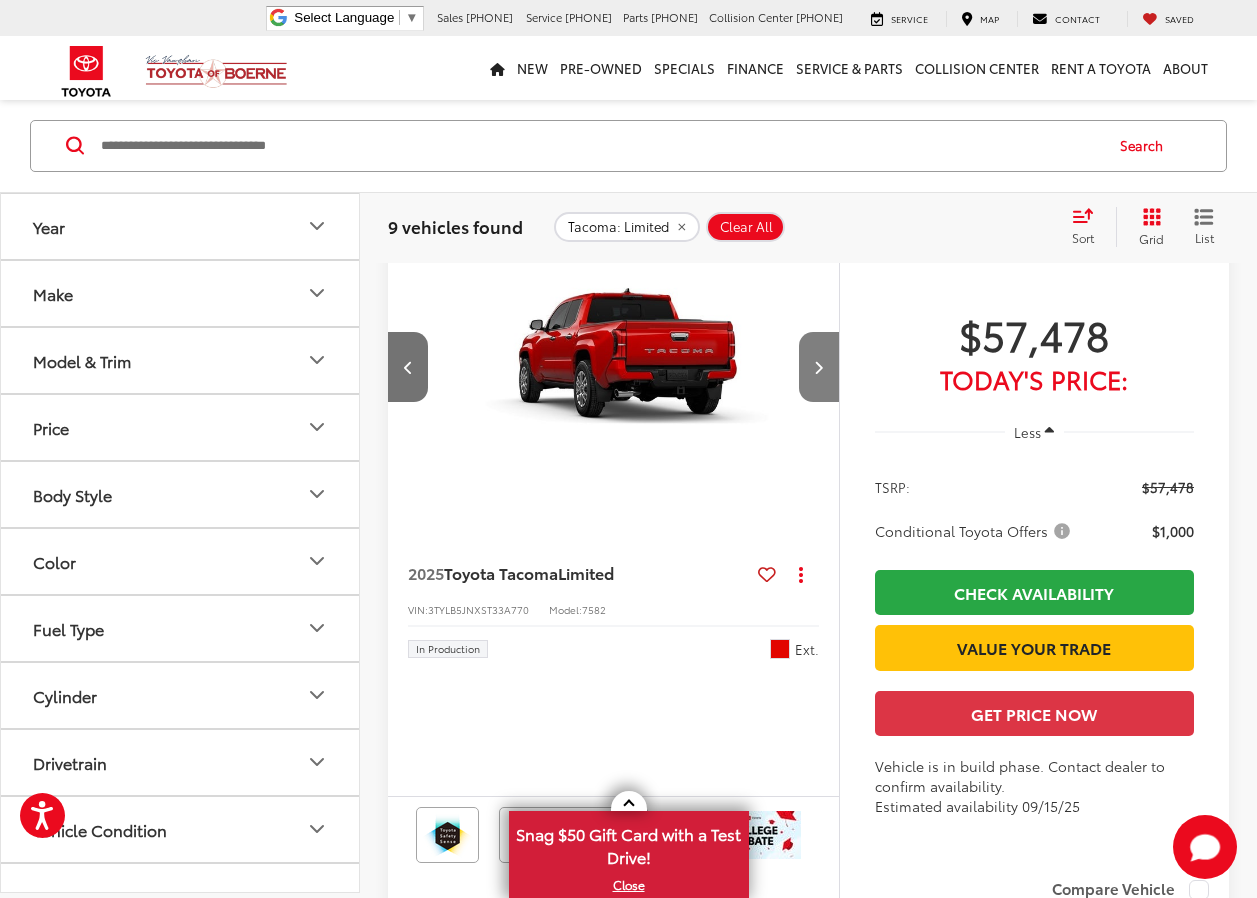 click at bounding box center [818, 367] 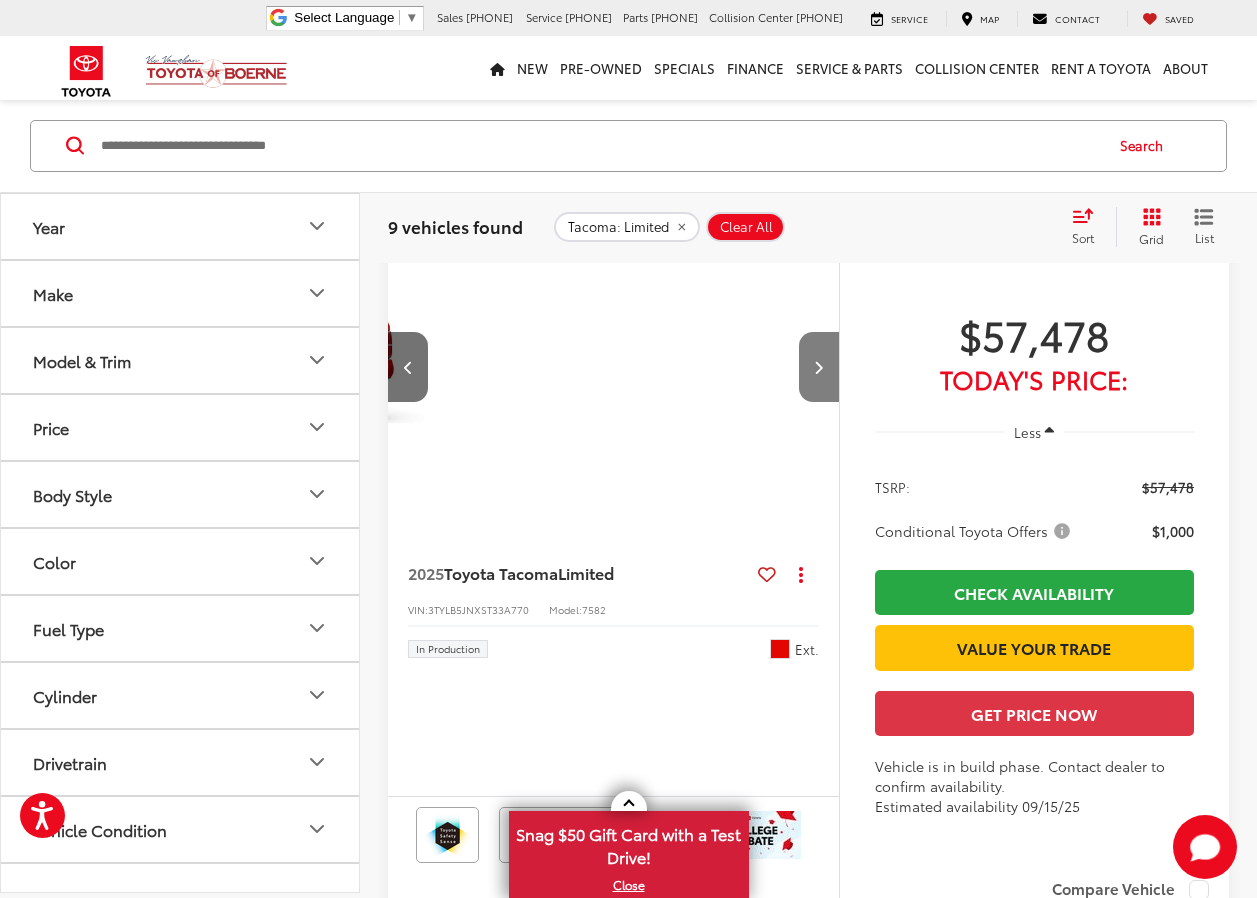 scroll, scrollTop: 0, scrollLeft: 1816, axis: horizontal 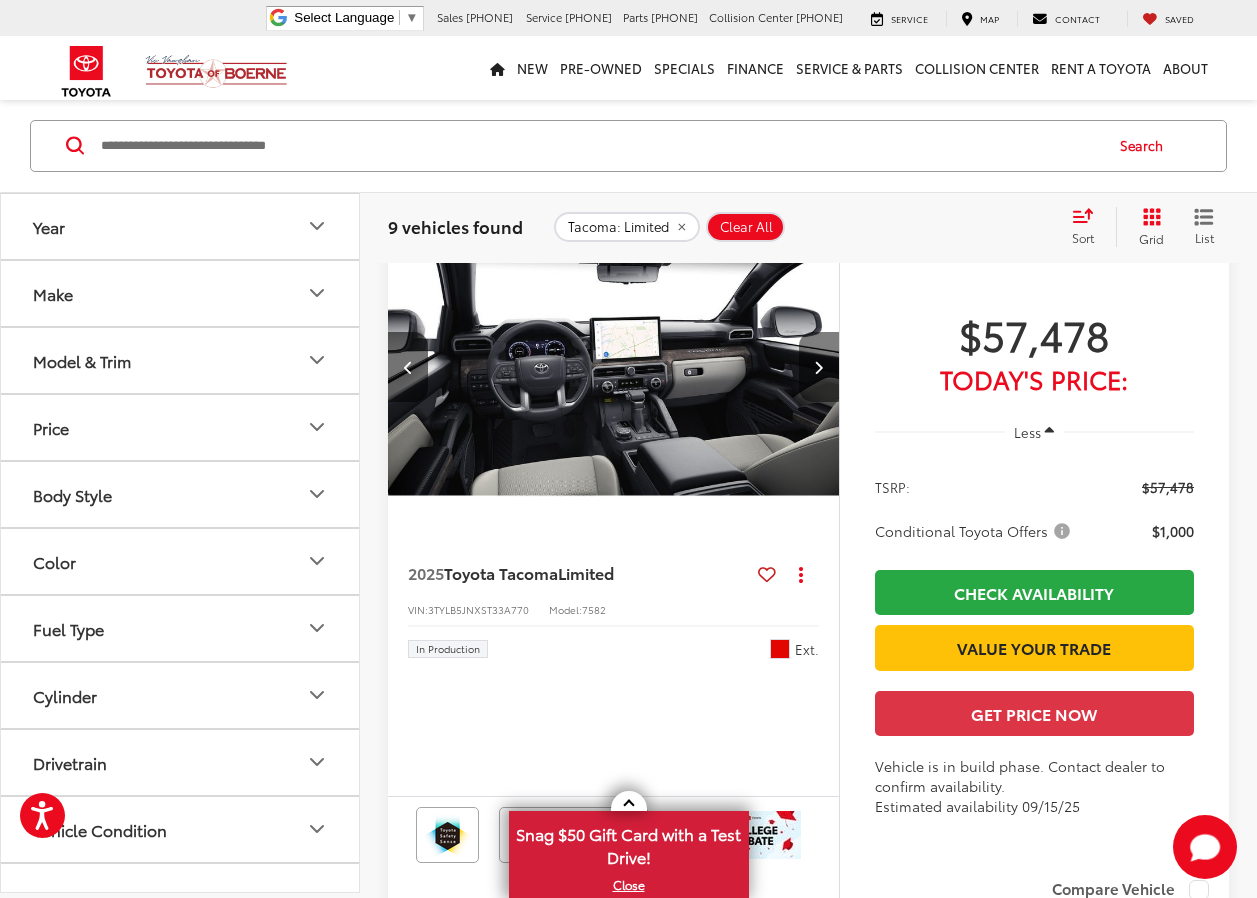 click at bounding box center [818, 367] 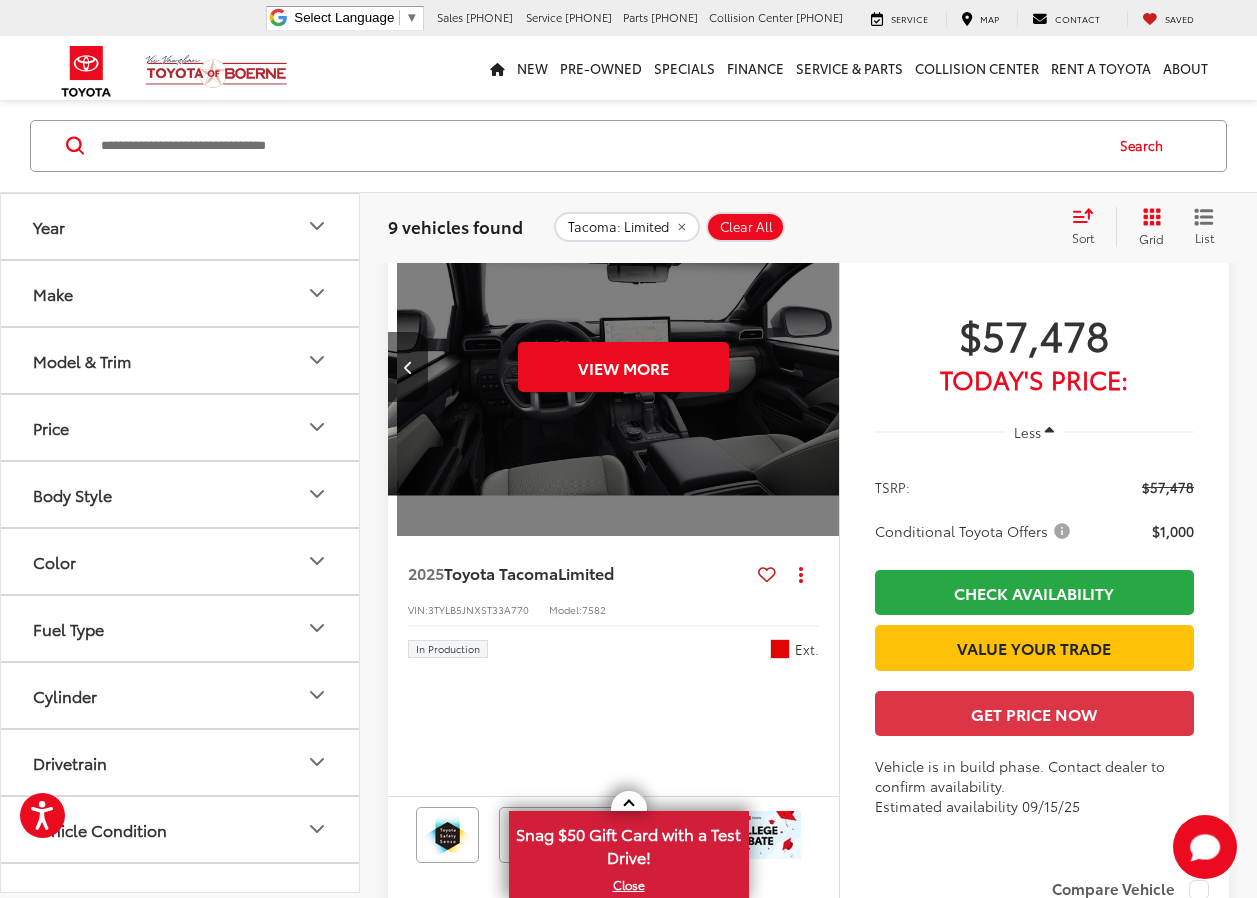 scroll, scrollTop: 0, scrollLeft: 2270, axis: horizontal 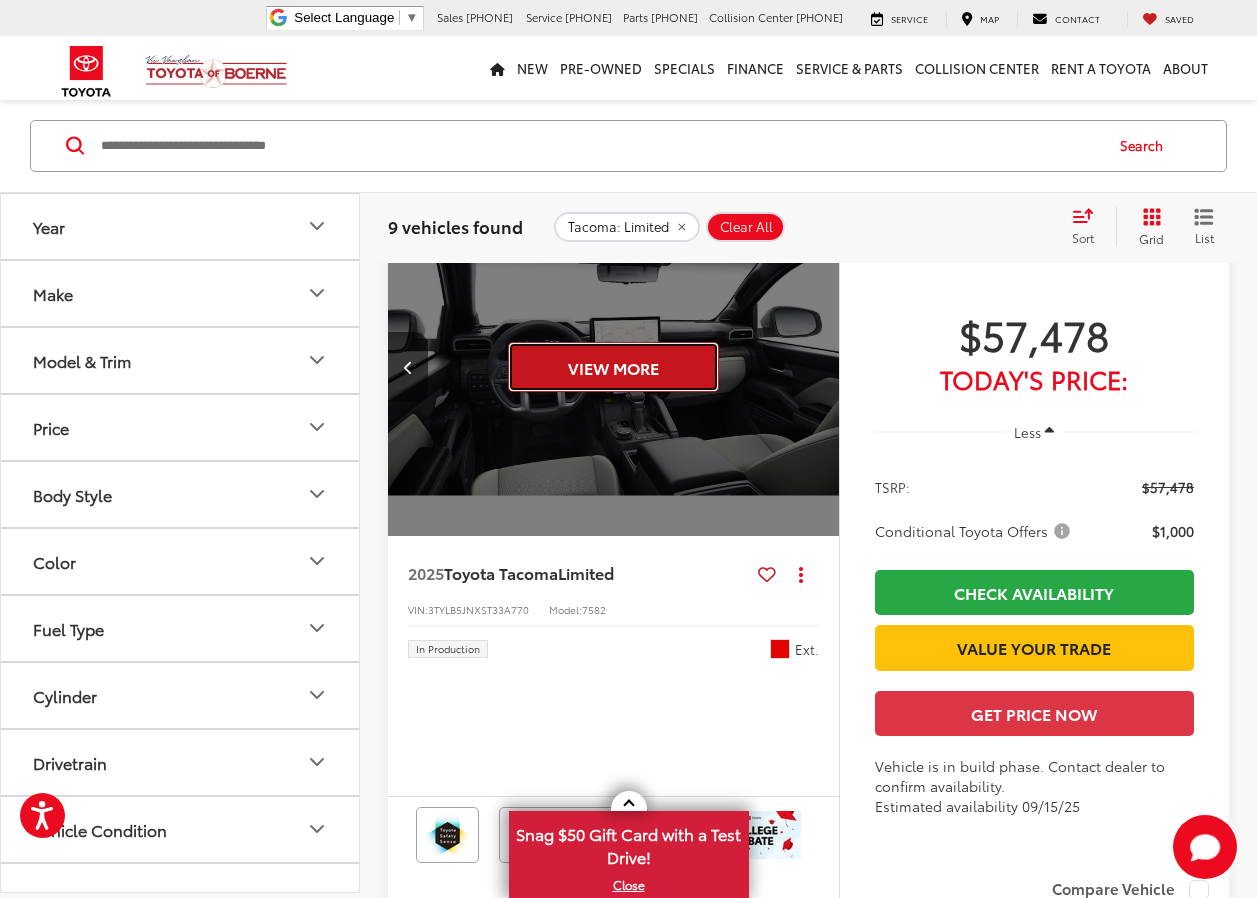 click on "View More" at bounding box center [613, 367] 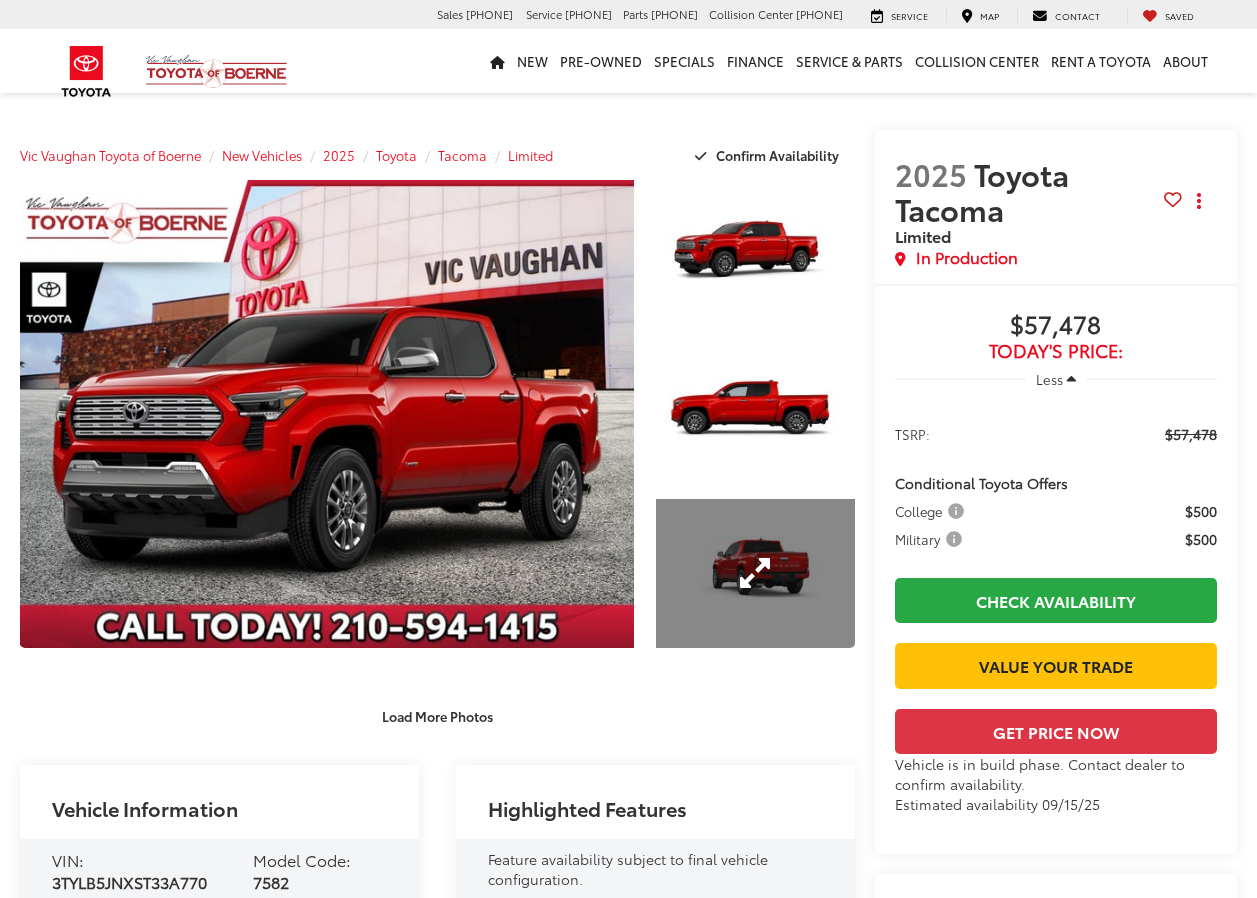 scroll, scrollTop: 0, scrollLeft: 0, axis: both 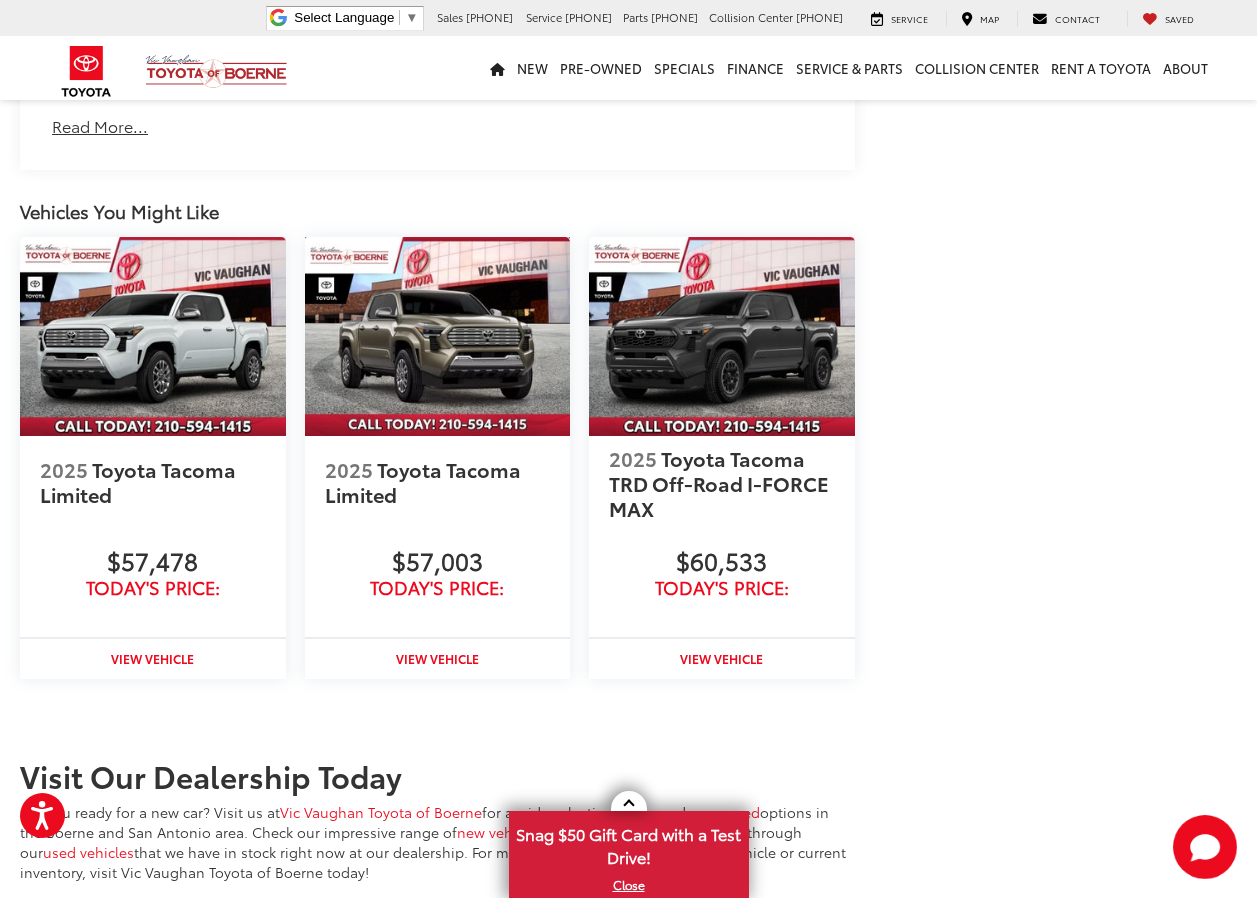 click at bounding box center (438, 336) 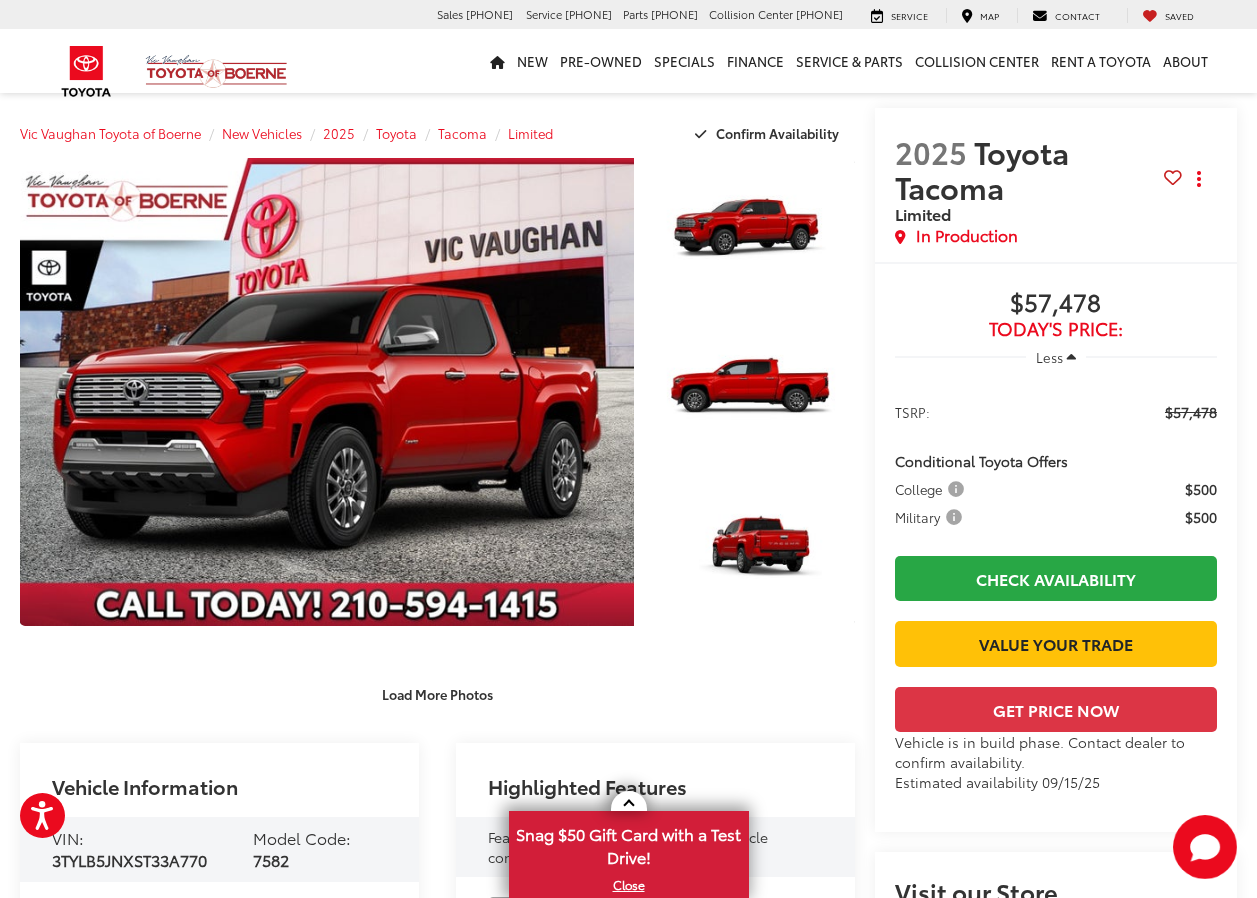 scroll, scrollTop: 0, scrollLeft: 0, axis: both 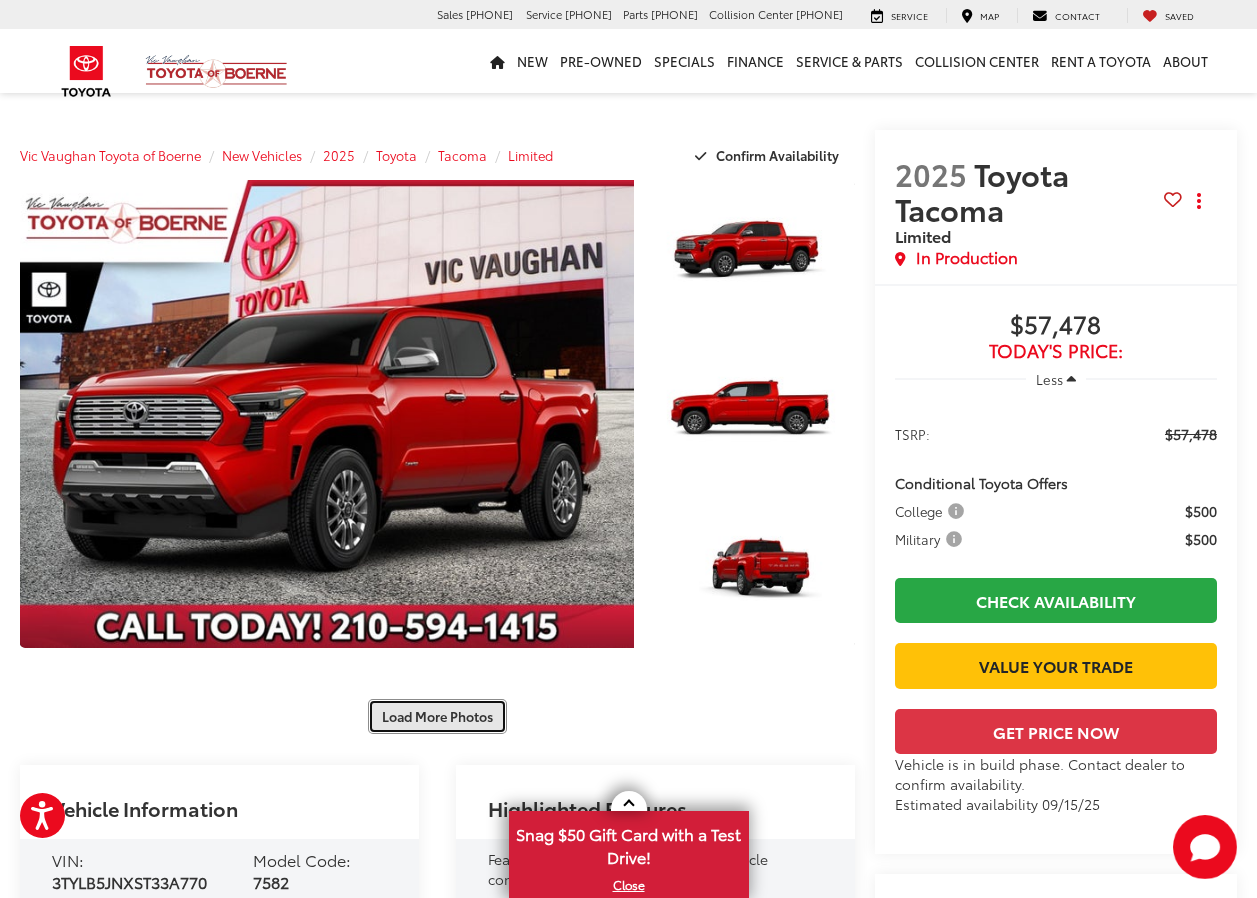 click on "Load More Photos" at bounding box center (437, 716) 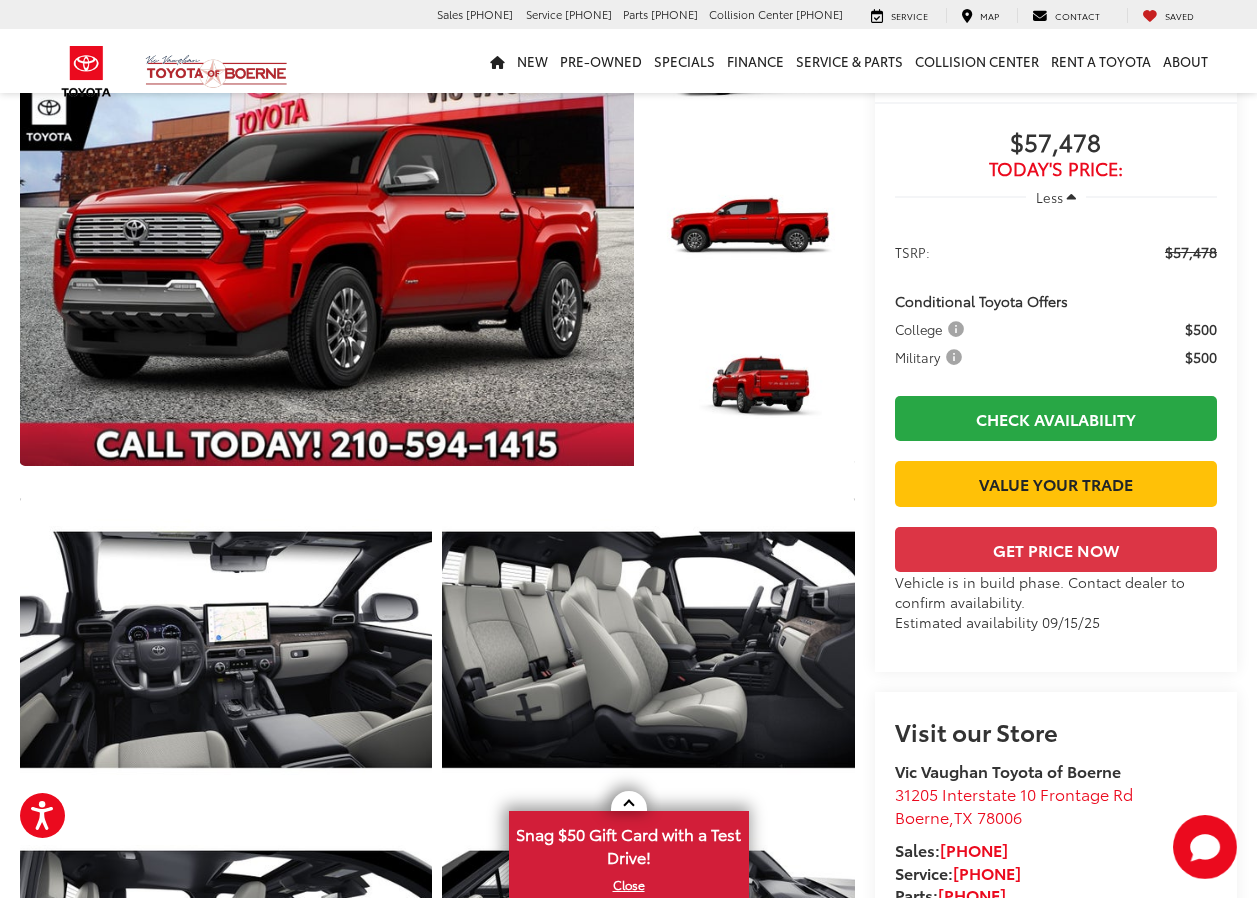 scroll, scrollTop: 125, scrollLeft: 0, axis: vertical 